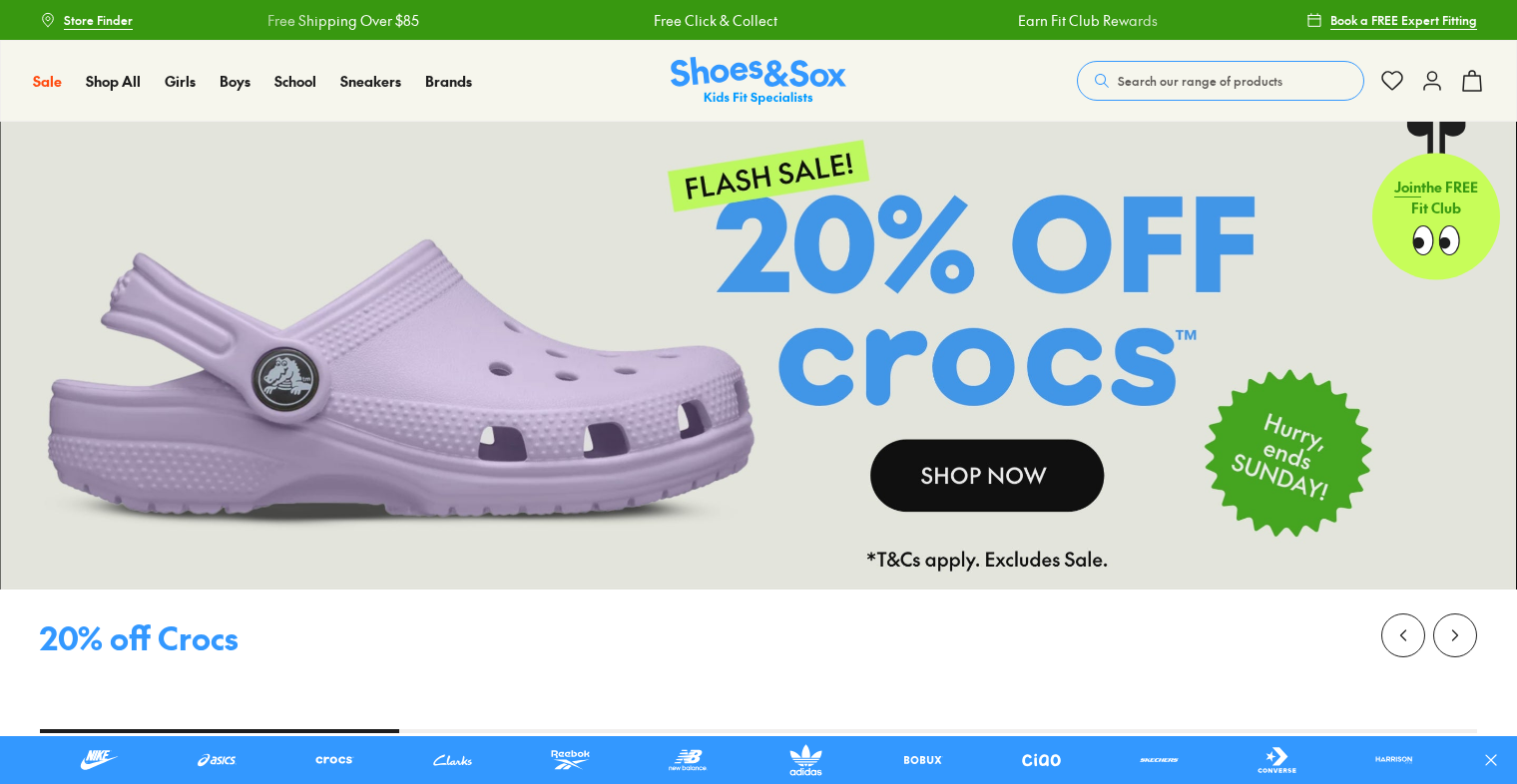 scroll, scrollTop: 0, scrollLeft: 0, axis: both 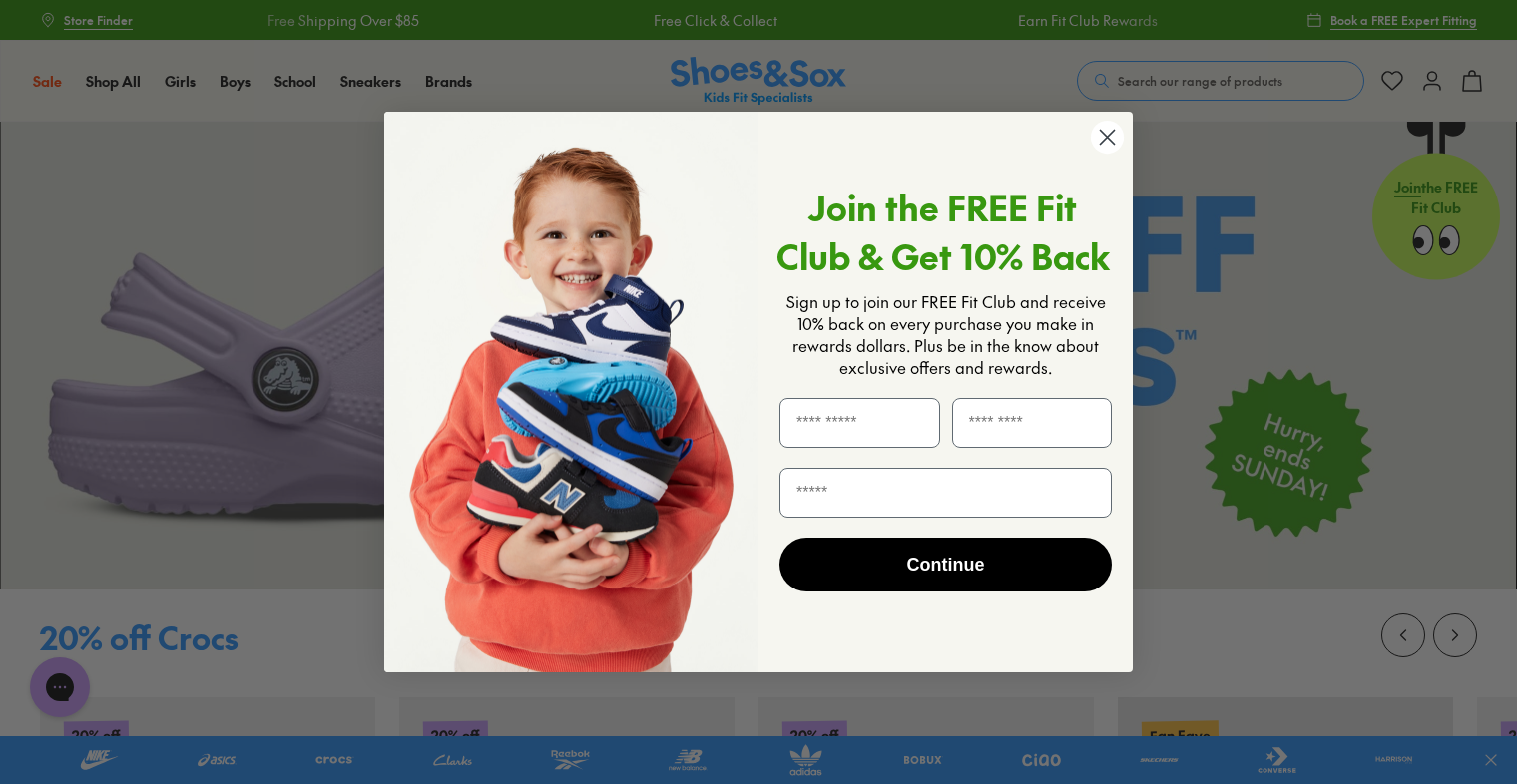 drag, startPoint x: 1118, startPoint y: 157, endPoint x: 1101, endPoint y: 146, distance: 20.248457 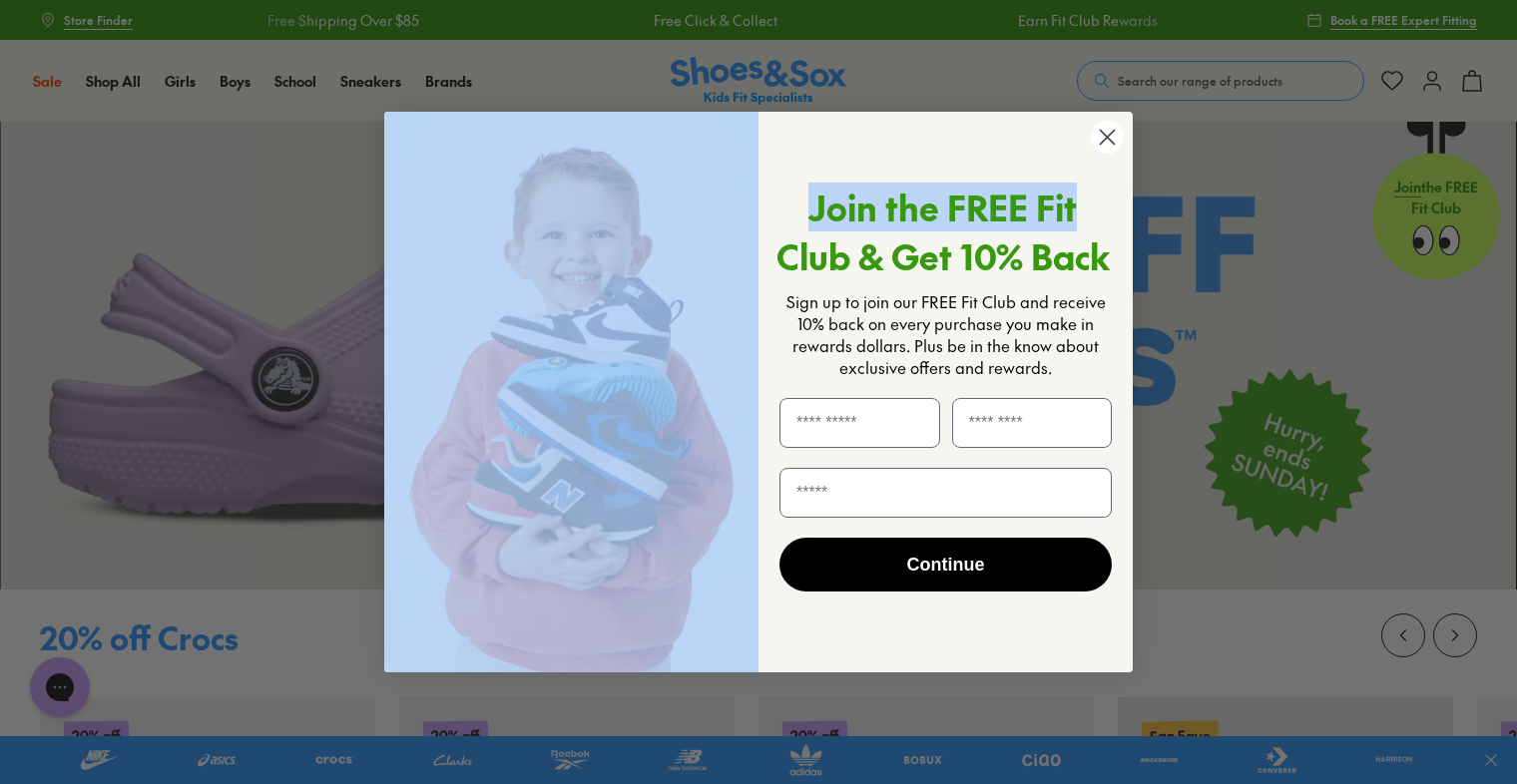 click 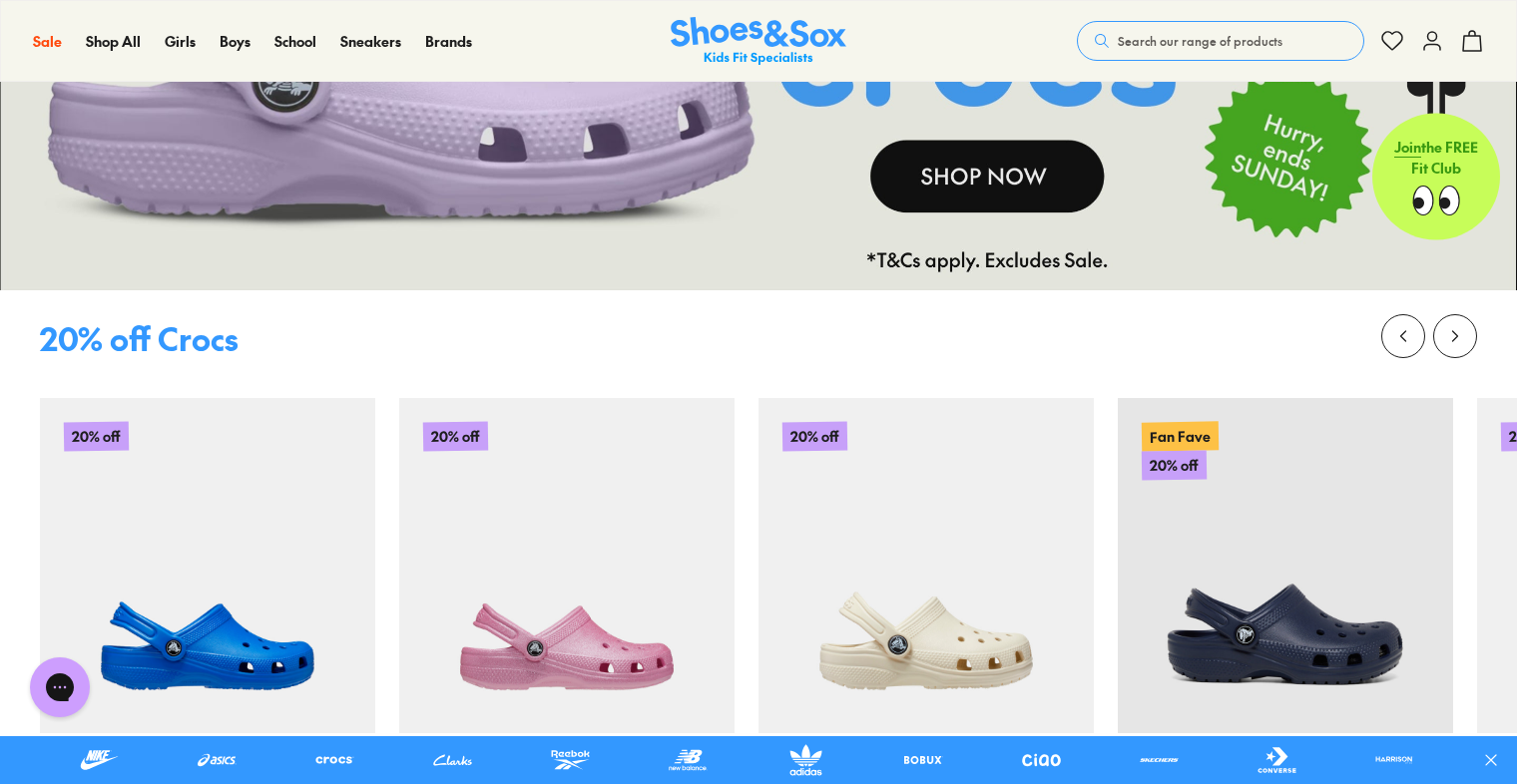 scroll, scrollTop: 0, scrollLeft: 0, axis: both 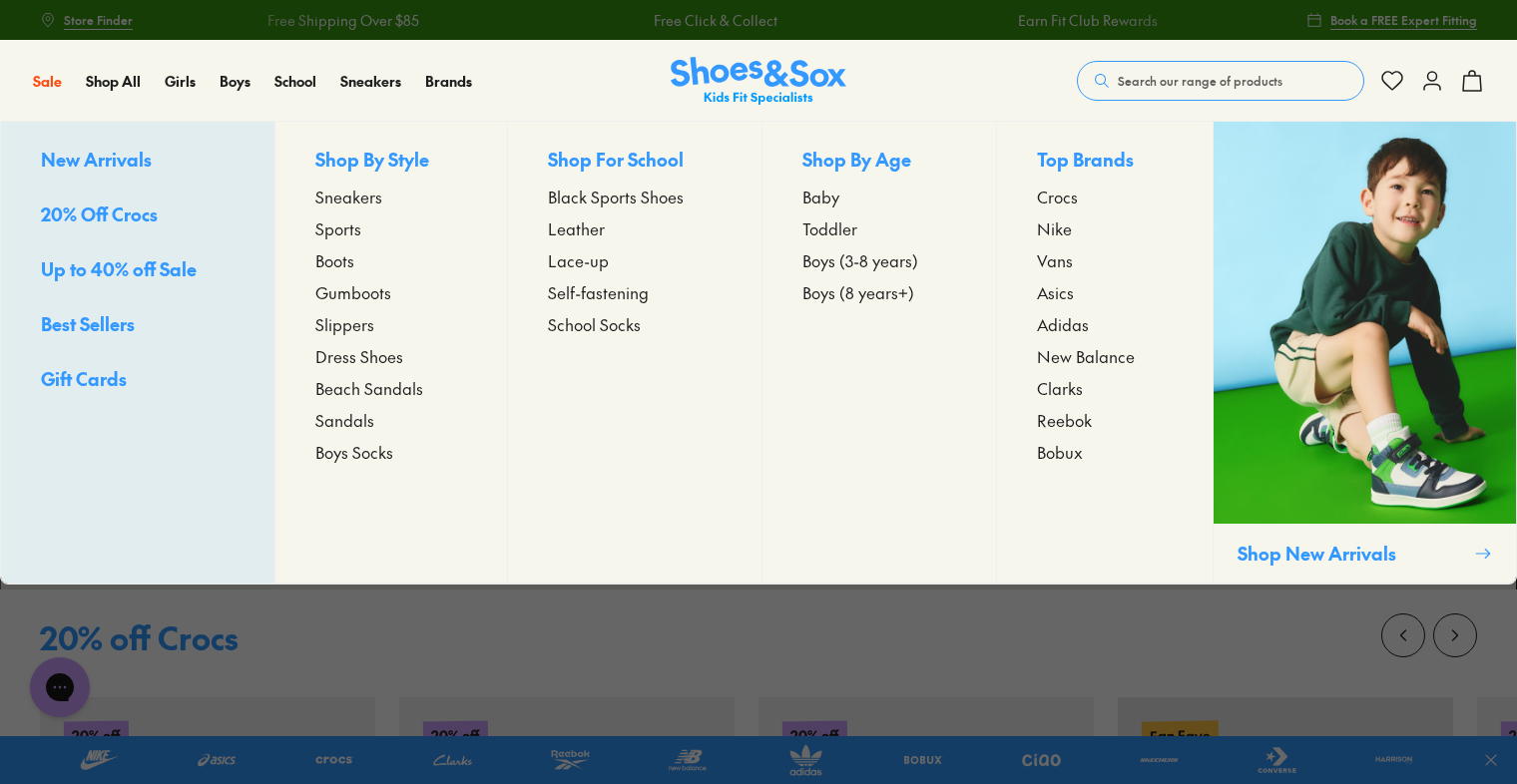 click on "Nike" at bounding box center (1054, 228) 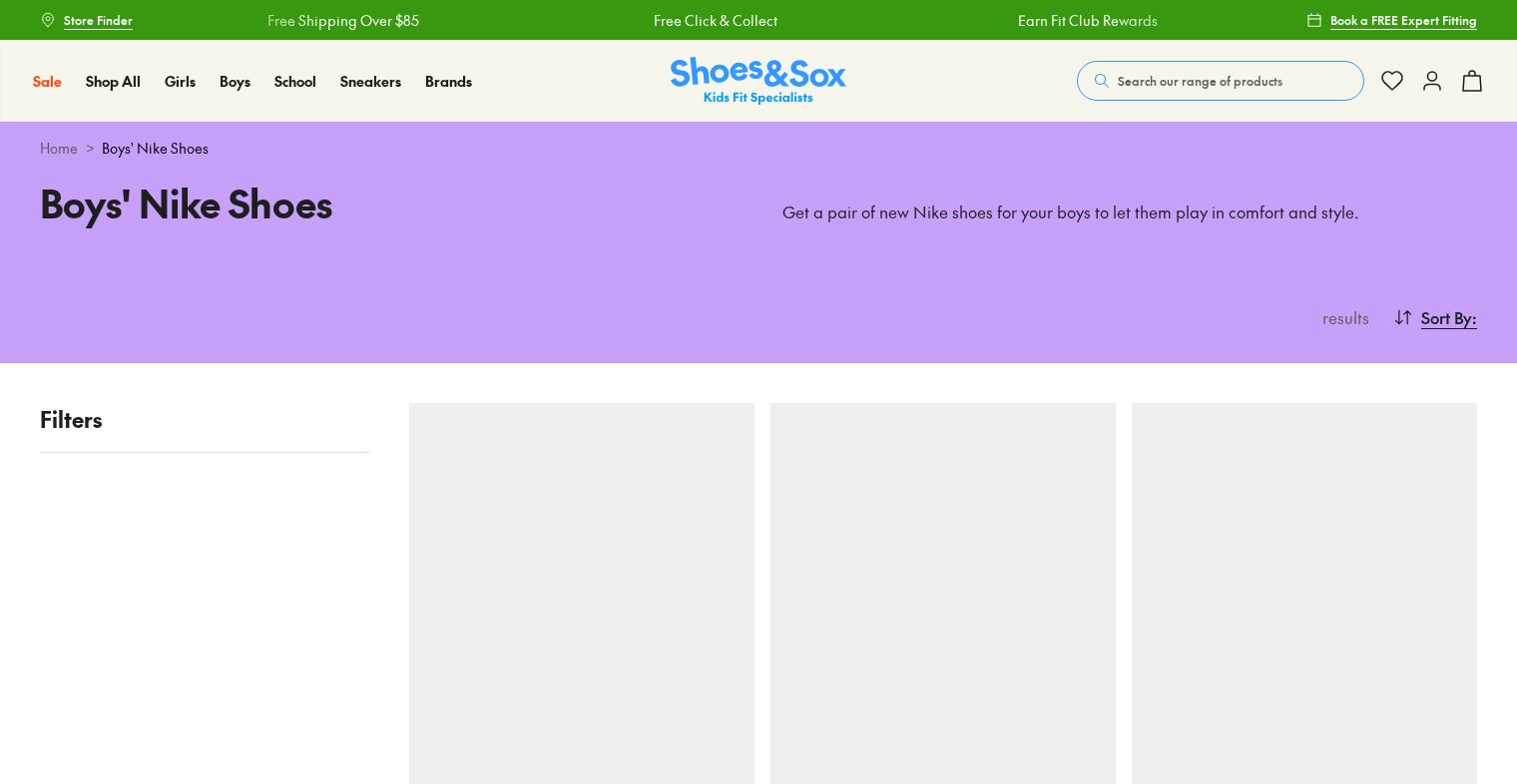 scroll, scrollTop: 0, scrollLeft: 0, axis: both 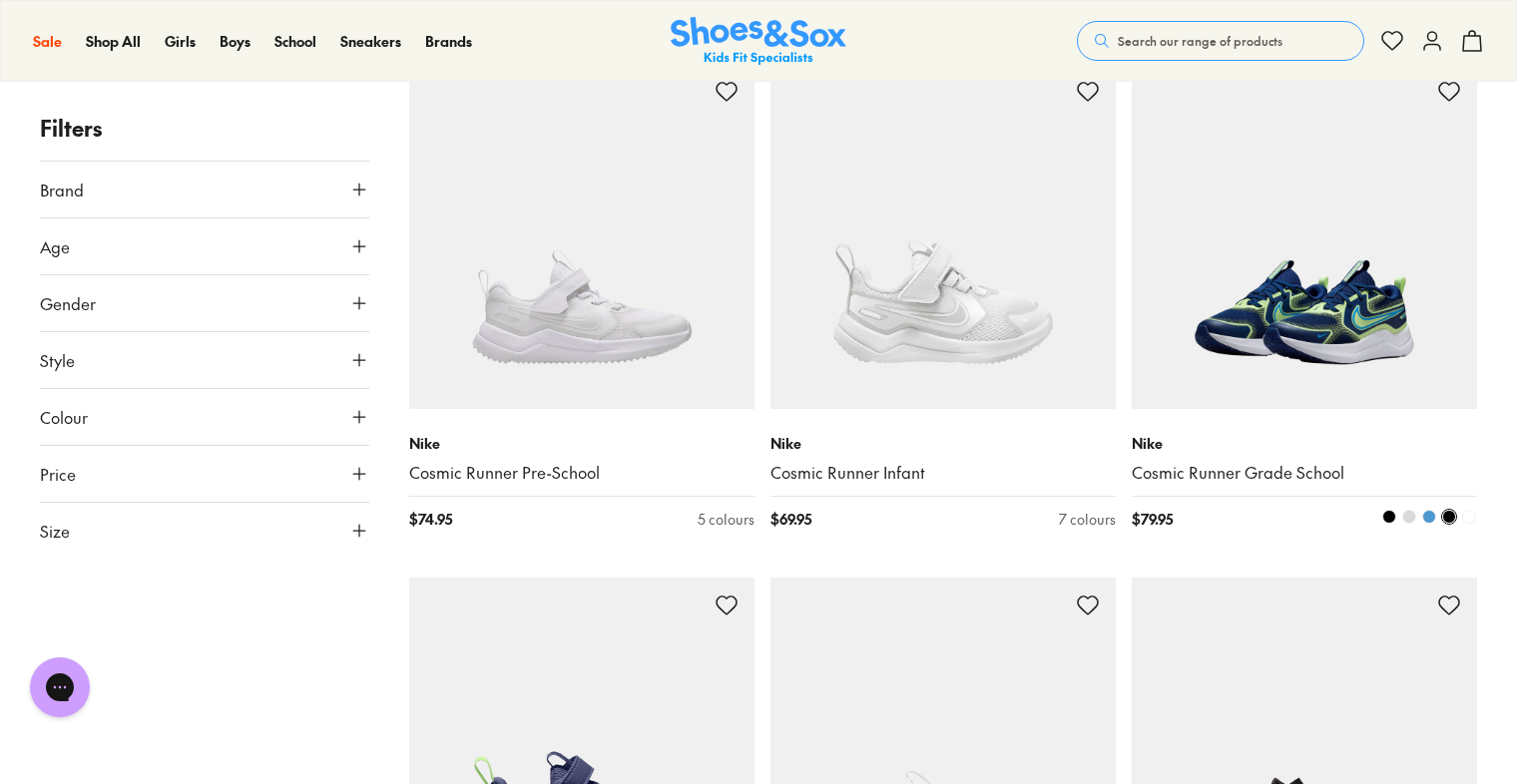 click at bounding box center (1304, 236) 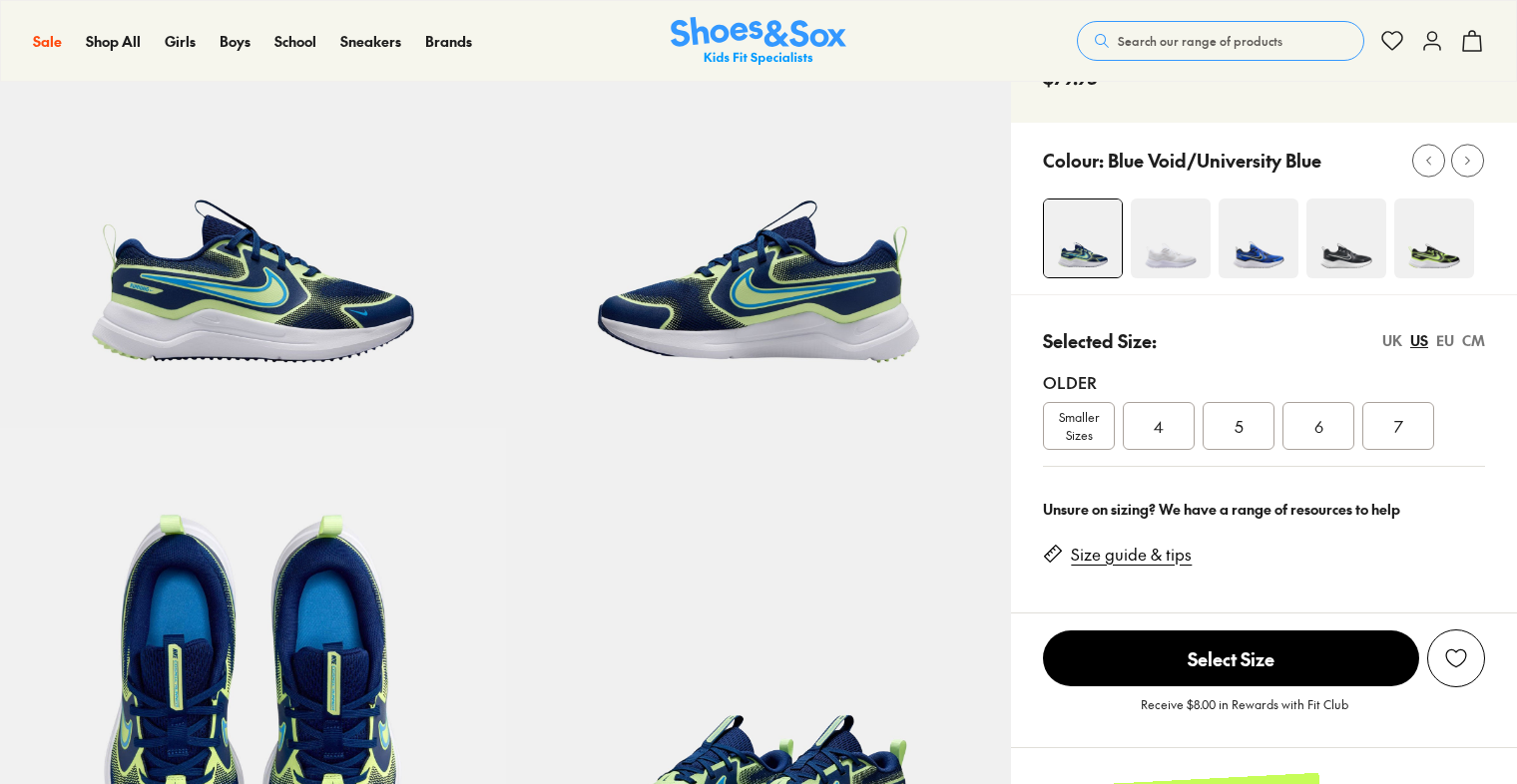 scroll, scrollTop: 199, scrollLeft: 0, axis: vertical 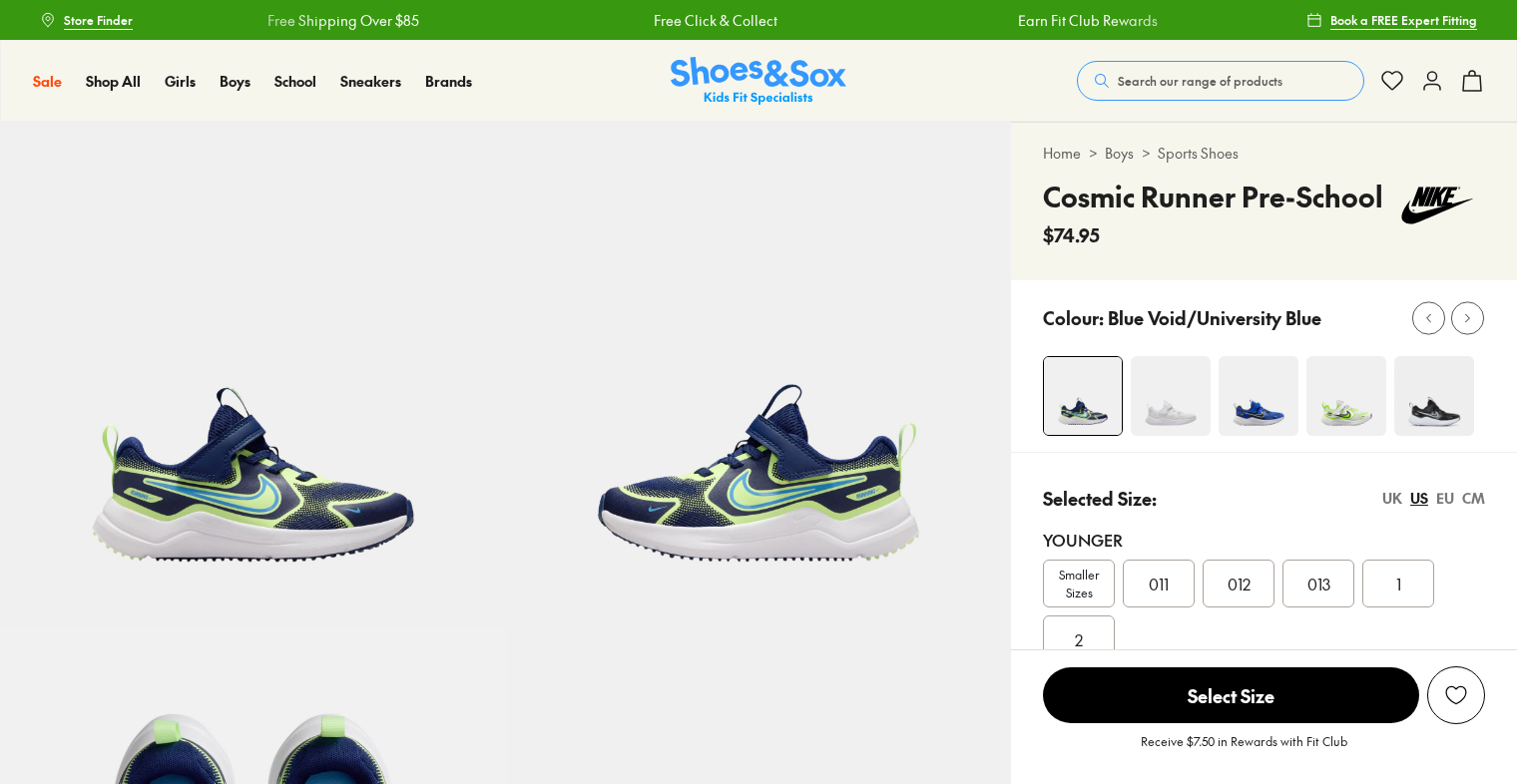 select on "*" 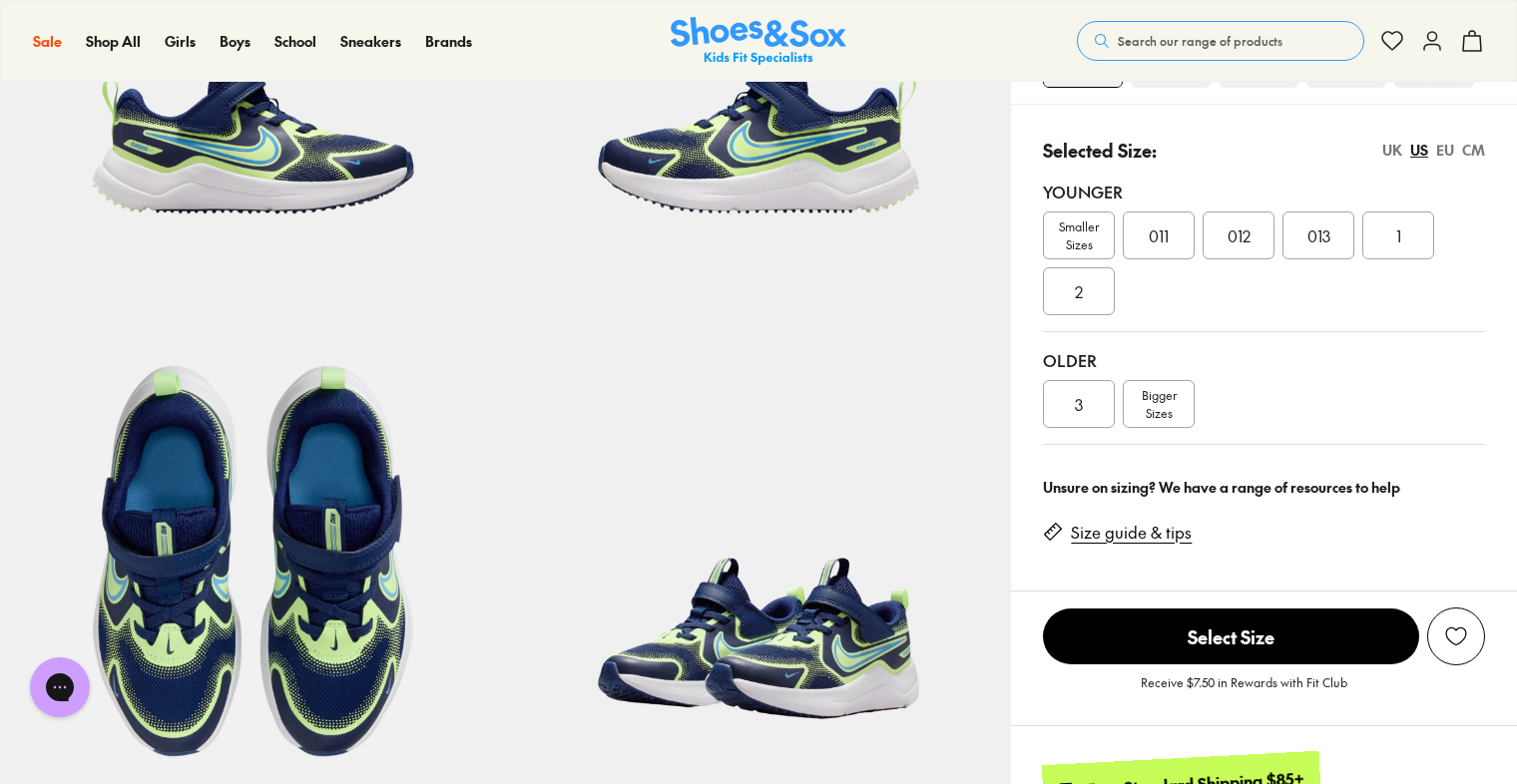 scroll, scrollTop: 0, scrollLeft: 0, axis: both 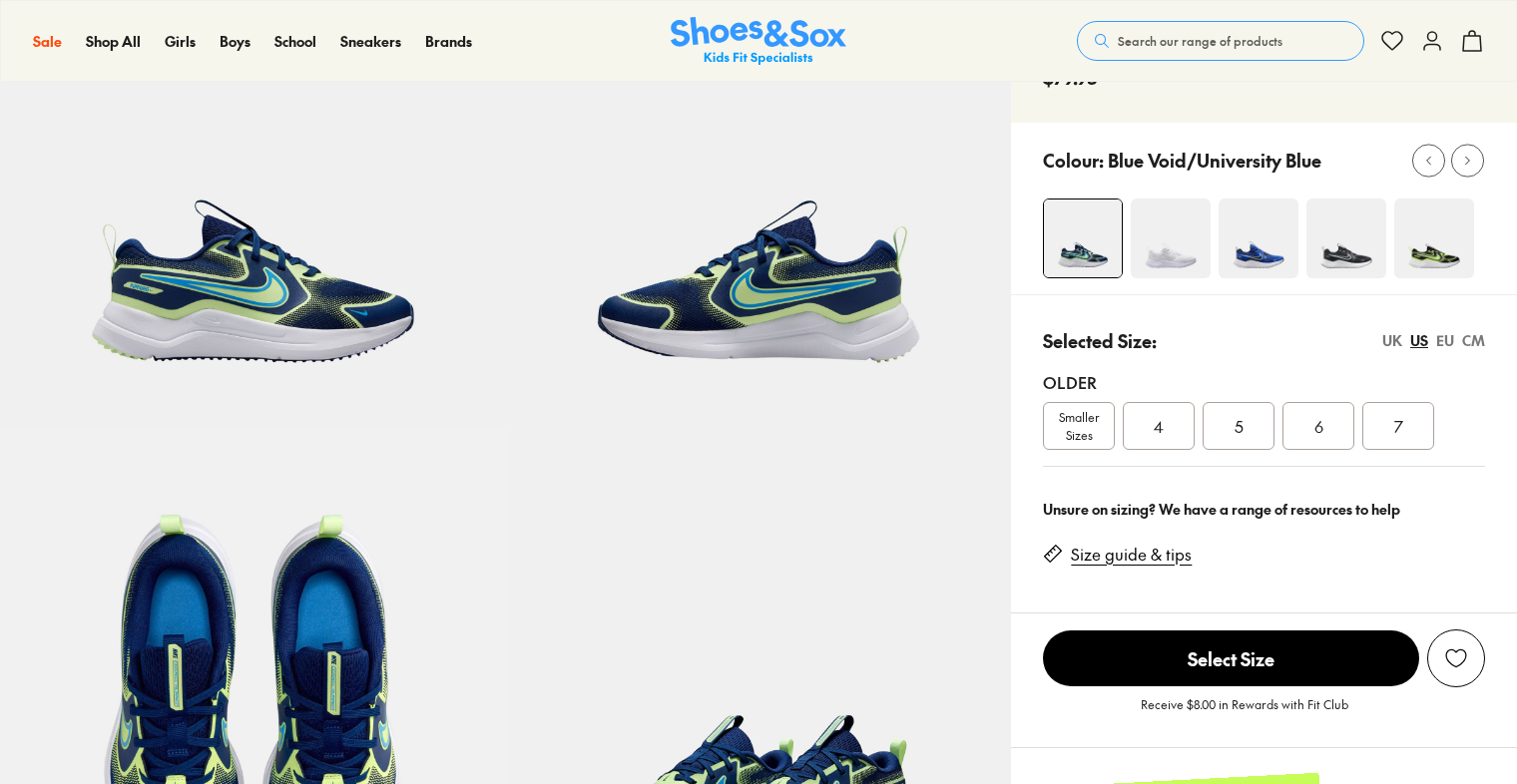 select on "*" 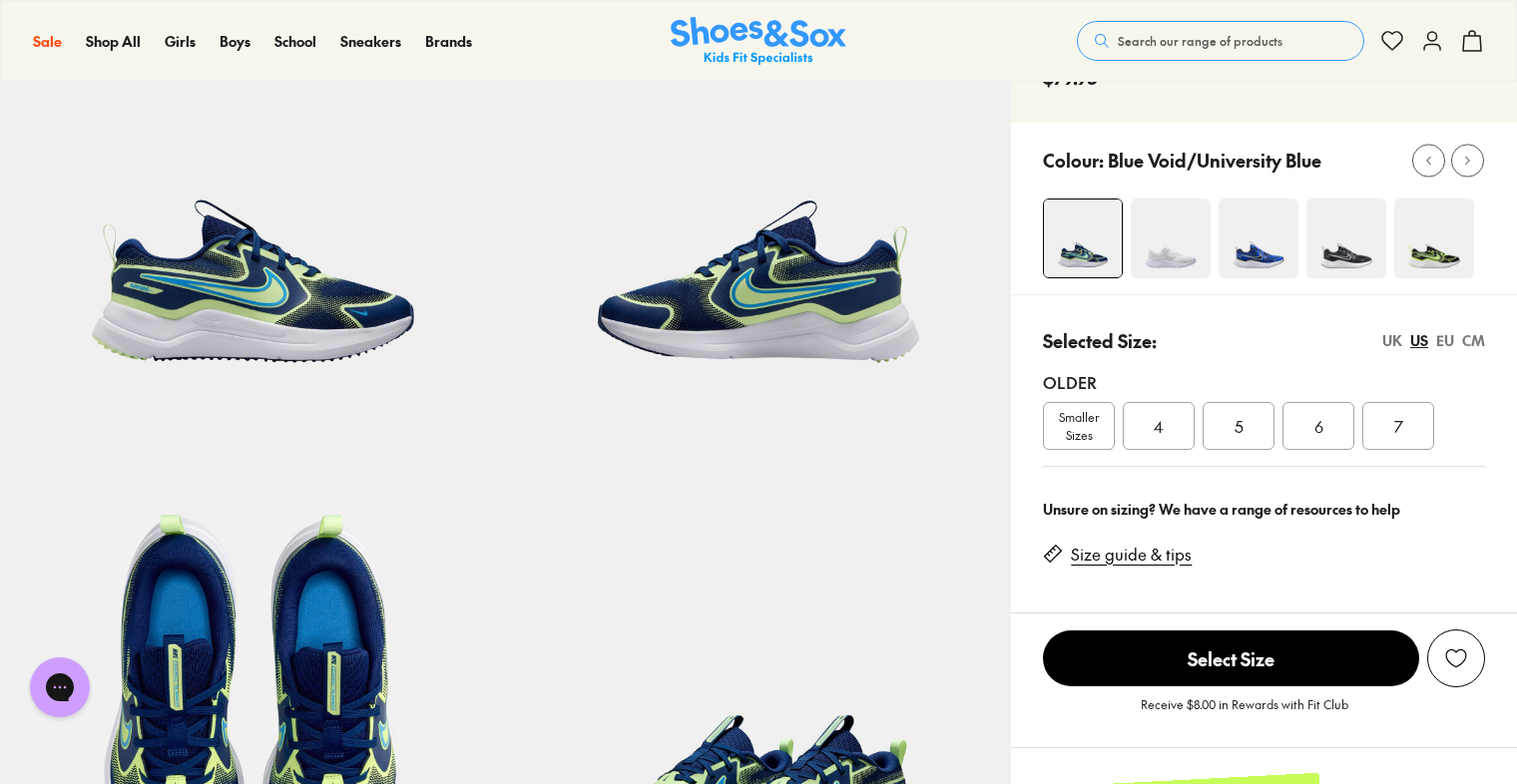 scroll, scrollTop: 0, scrollLeft: 0, axis: both 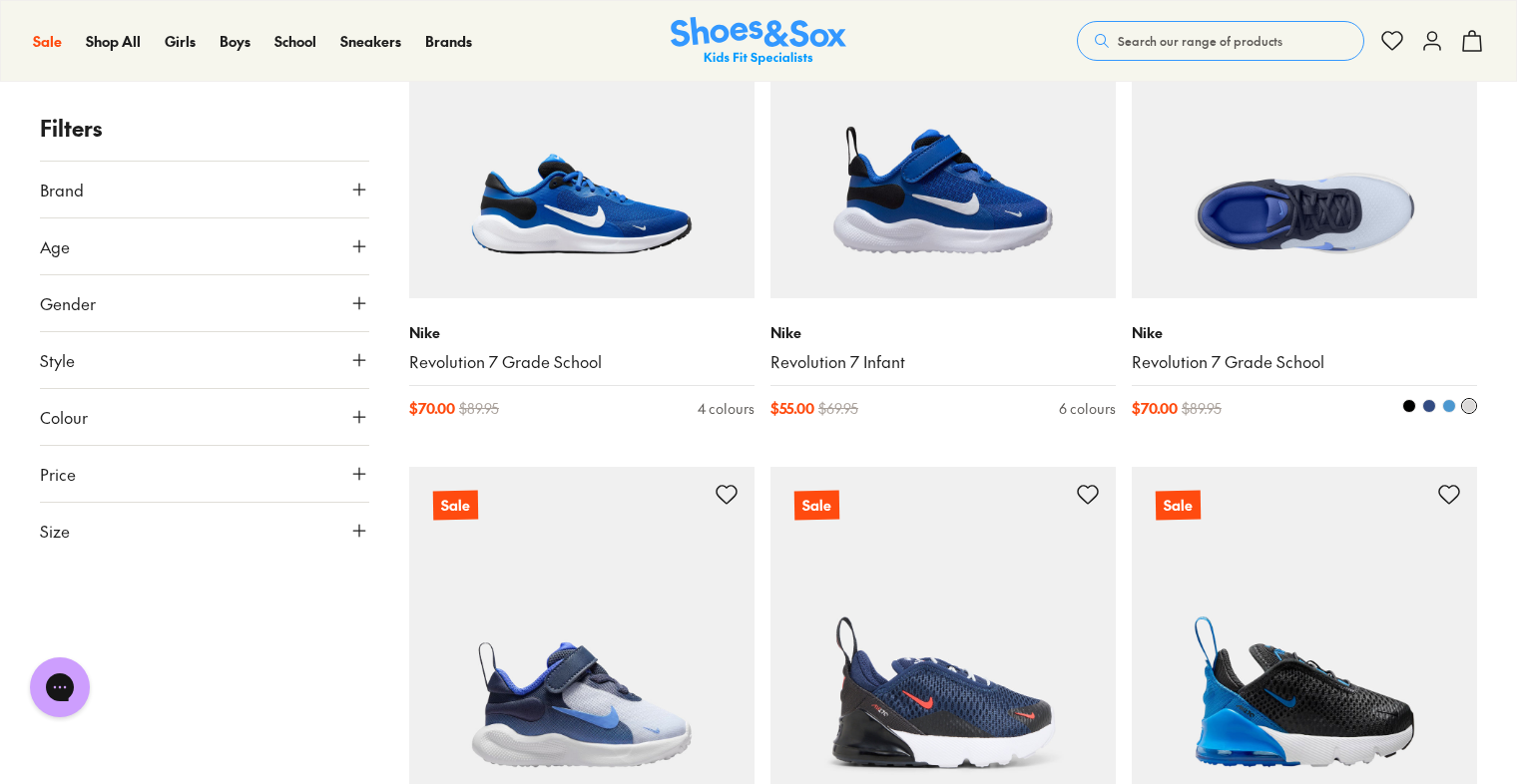 click at bounding box center (1304, 126) 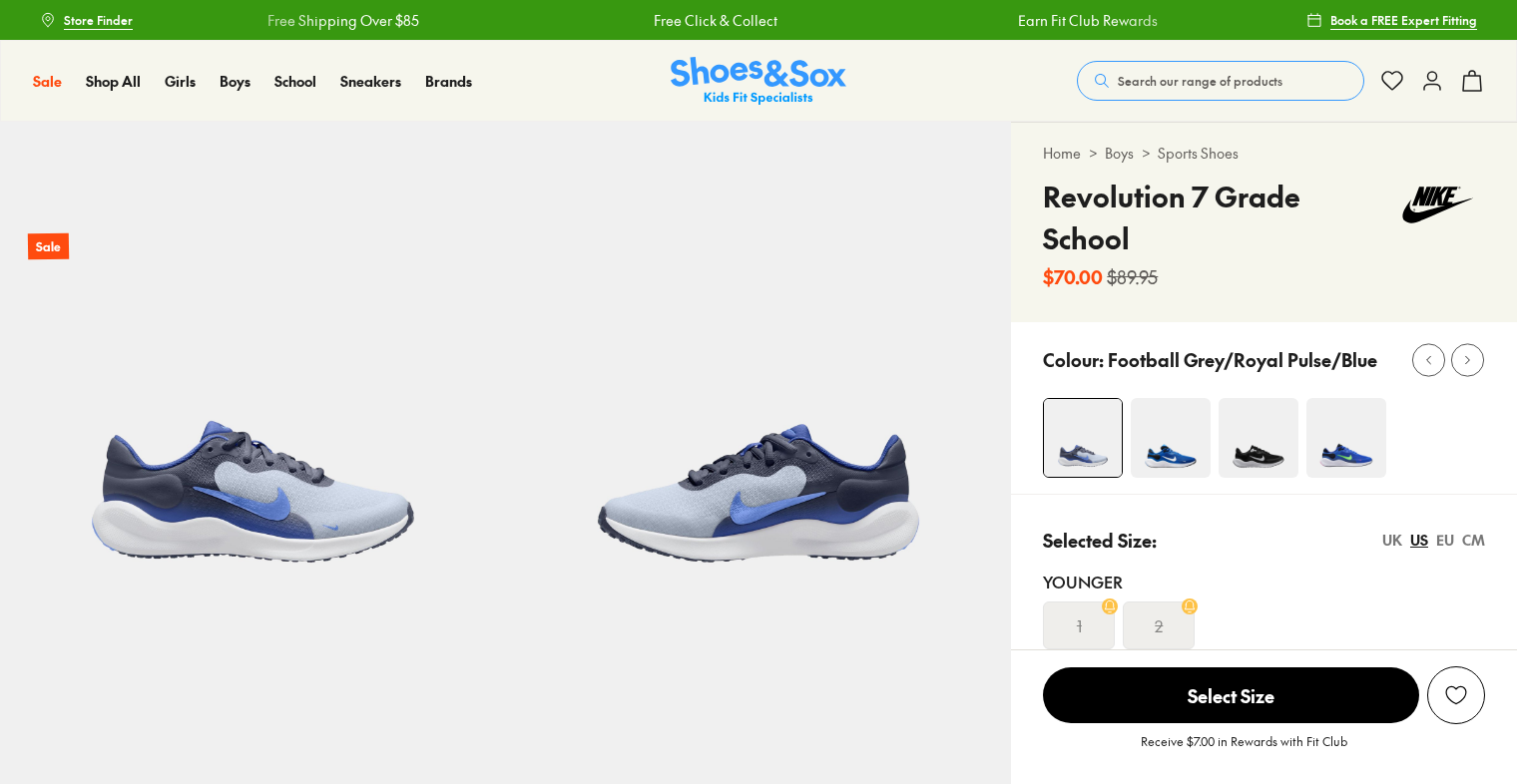 scroll, scrollTop: 0, scrollLeft: 0, axis: both 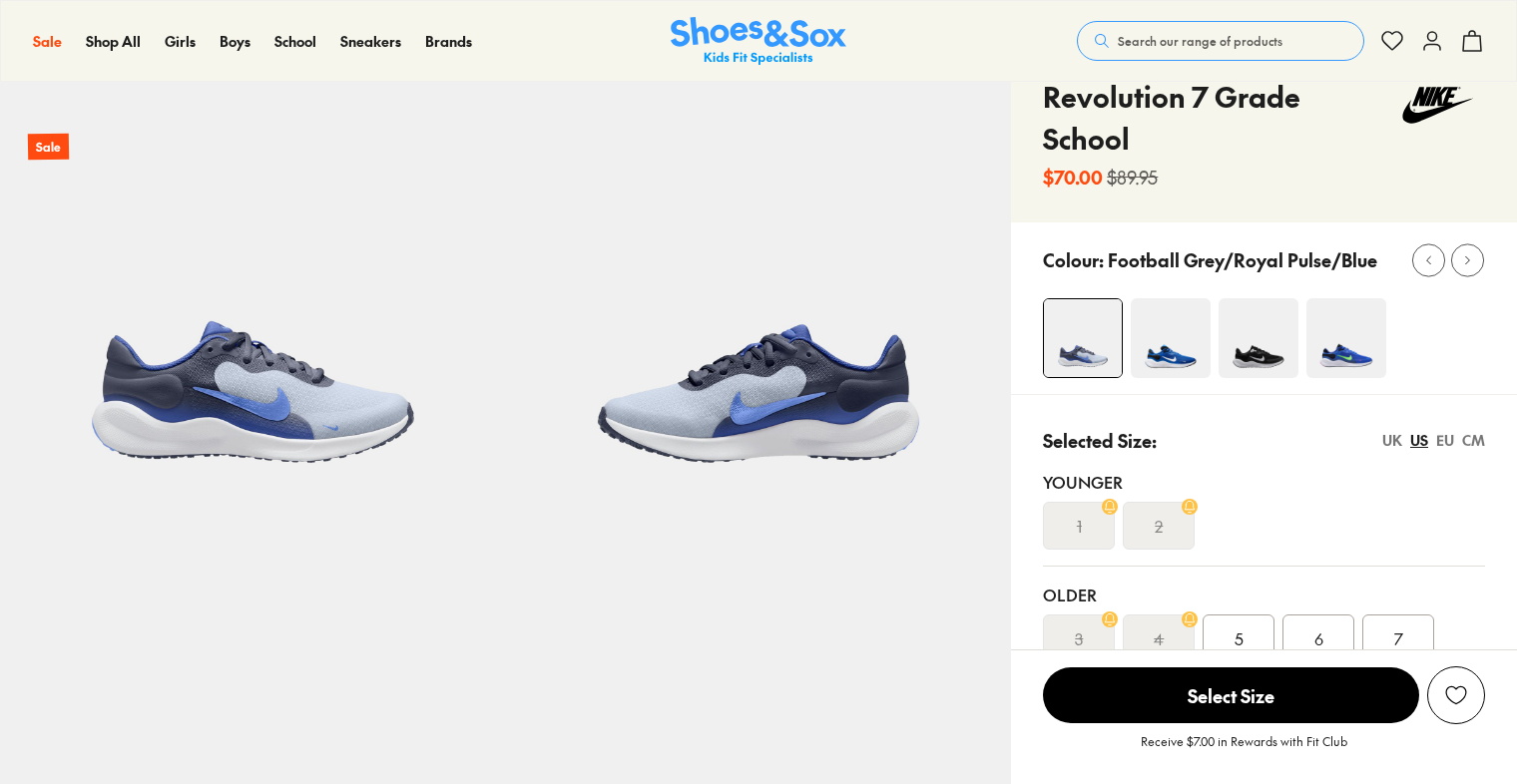 click at bounding box center [1346, 338] 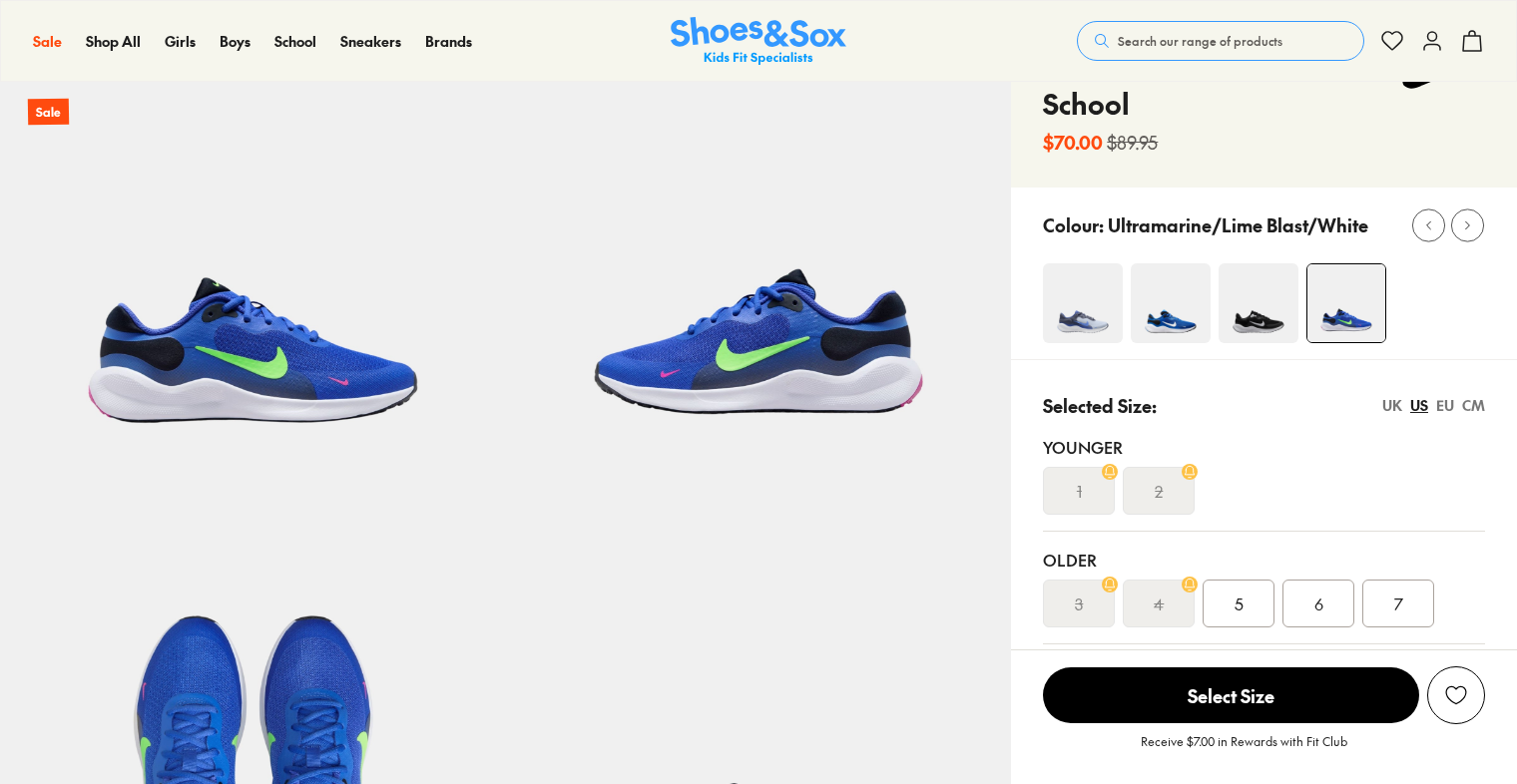 scroll, scrollTop: 299, scrollLeft: 0, axis: vertical 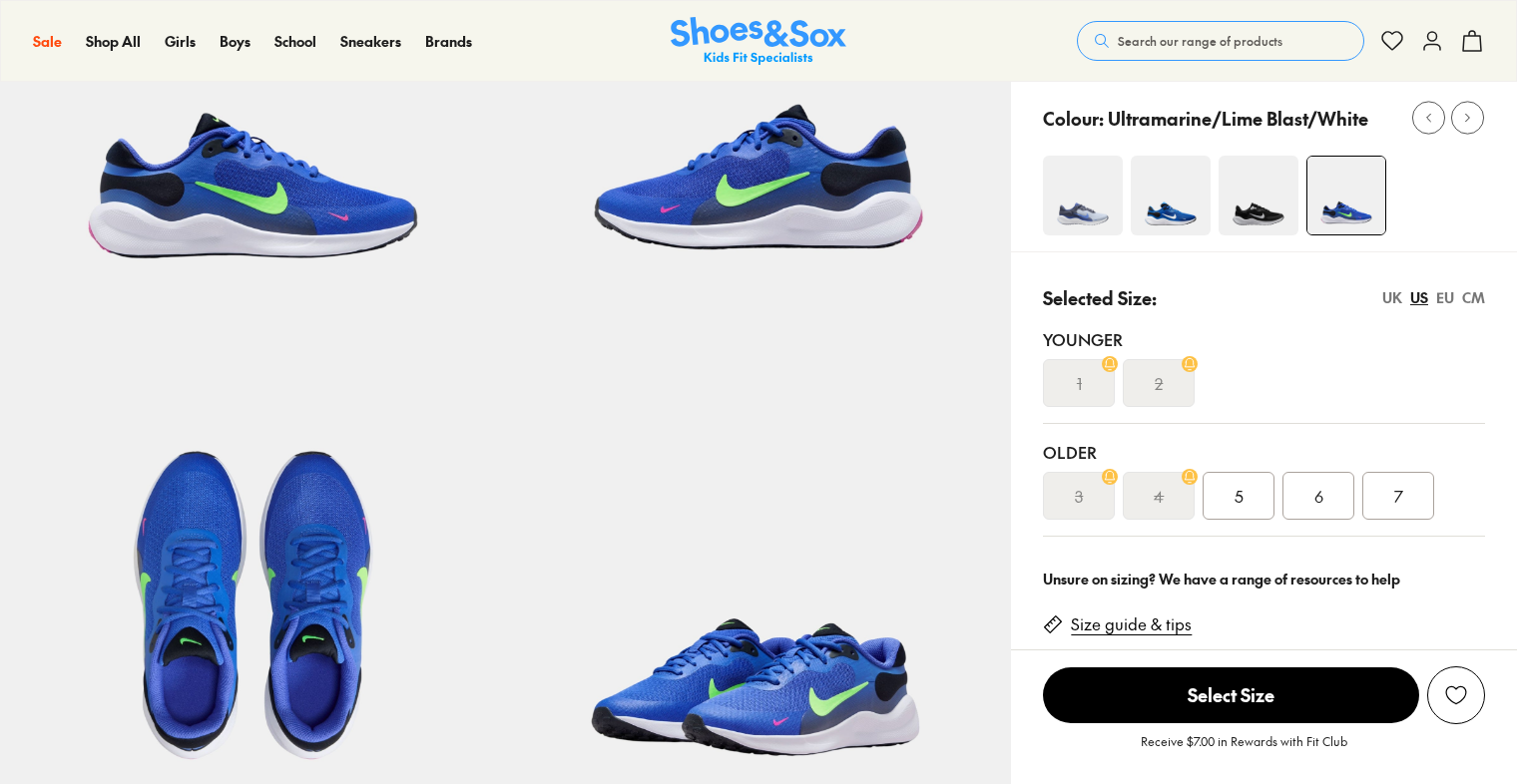 select on "*" 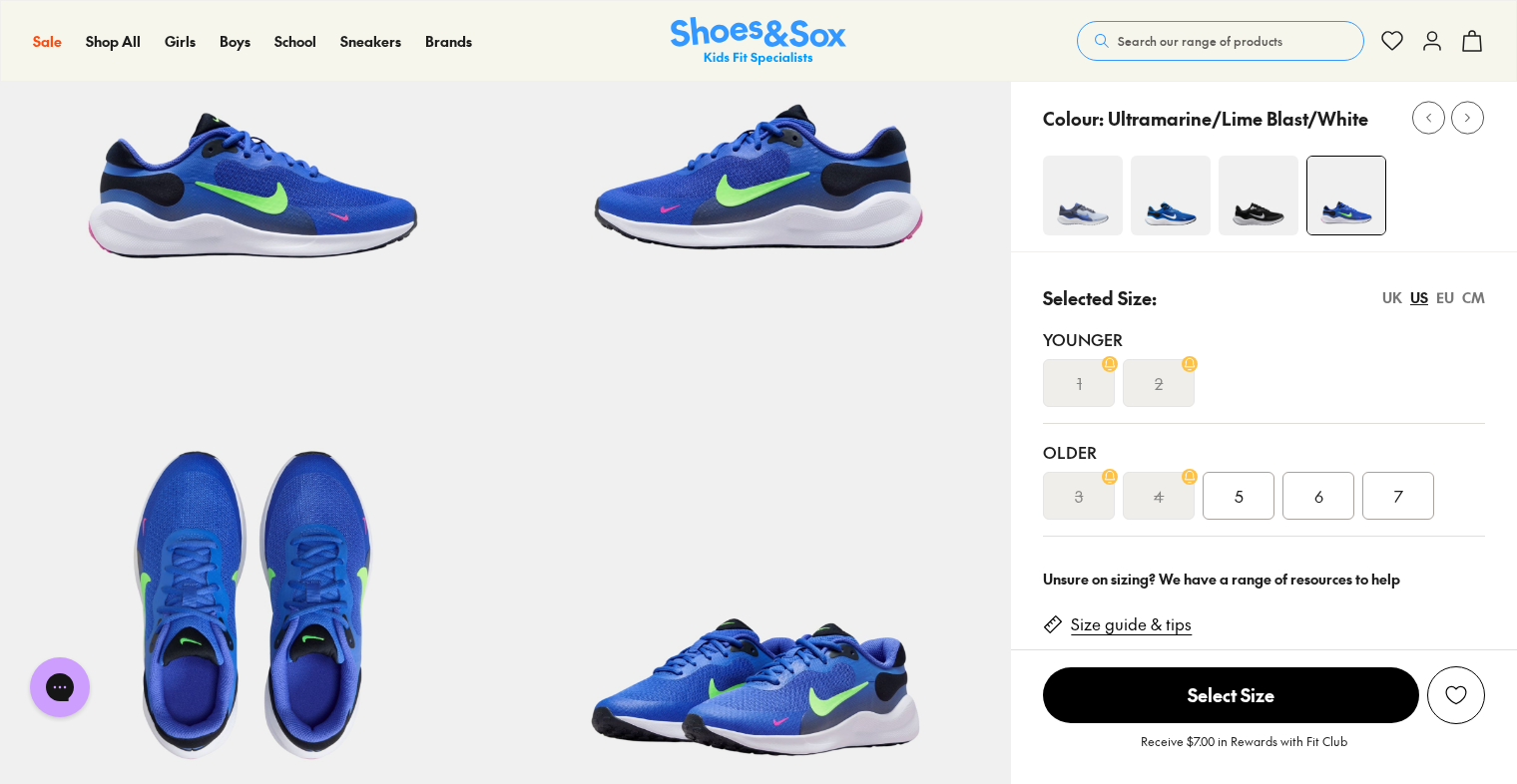 scroll, scrollTop: 0, scrollLeft: 0, axis: both 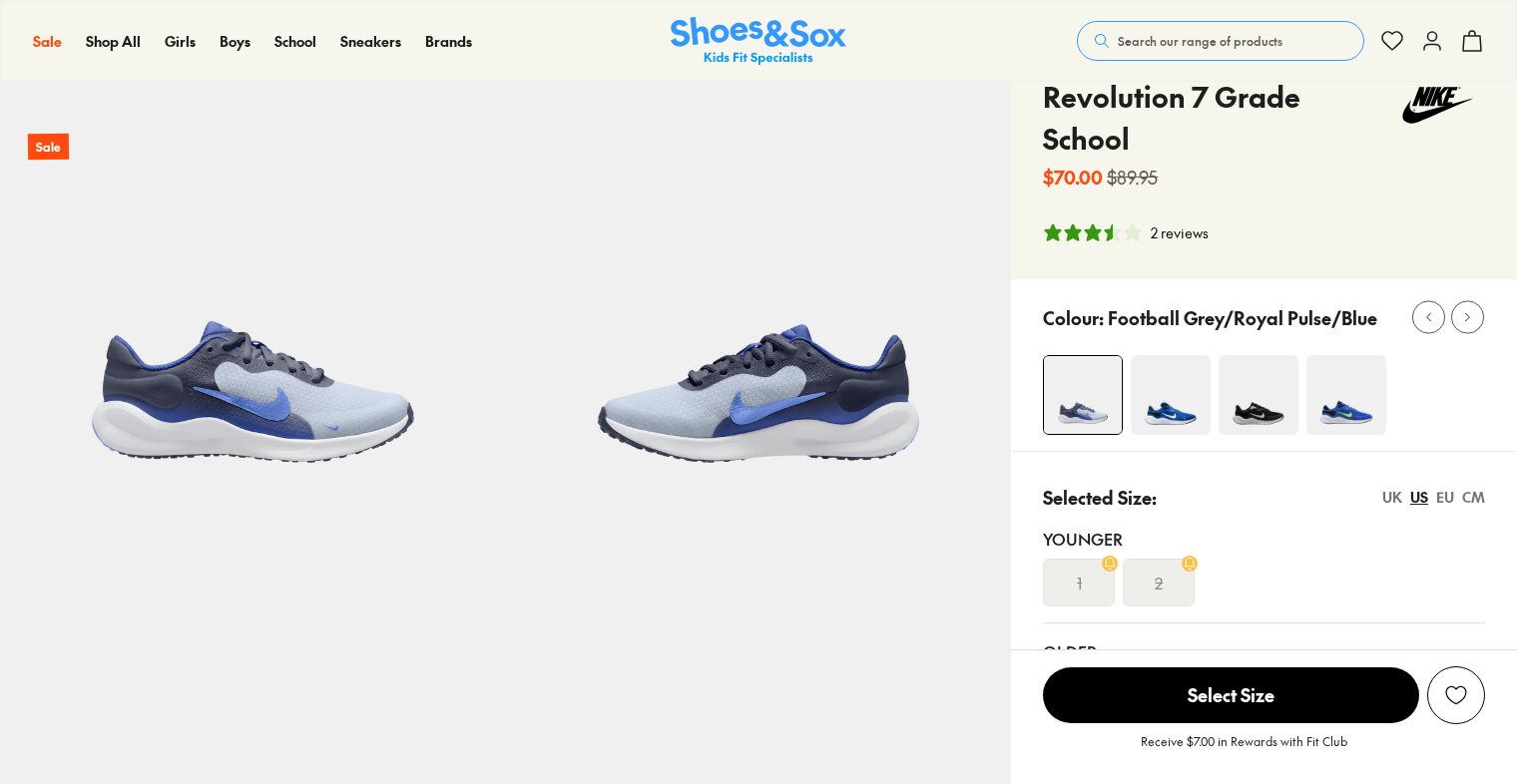 select on "*" 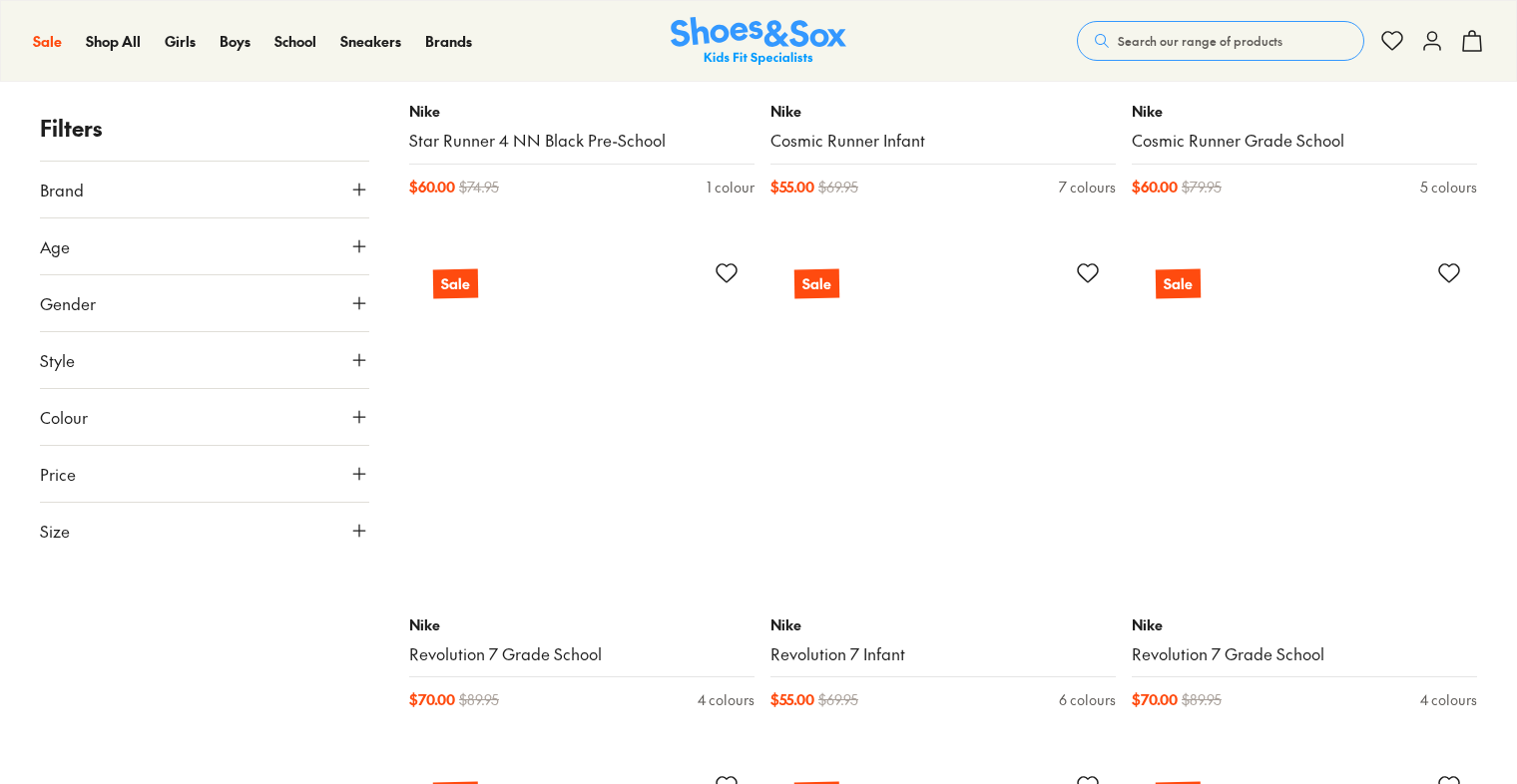 scroll, scrollTop: 3339, scrollLeft: 0, axis: vertical 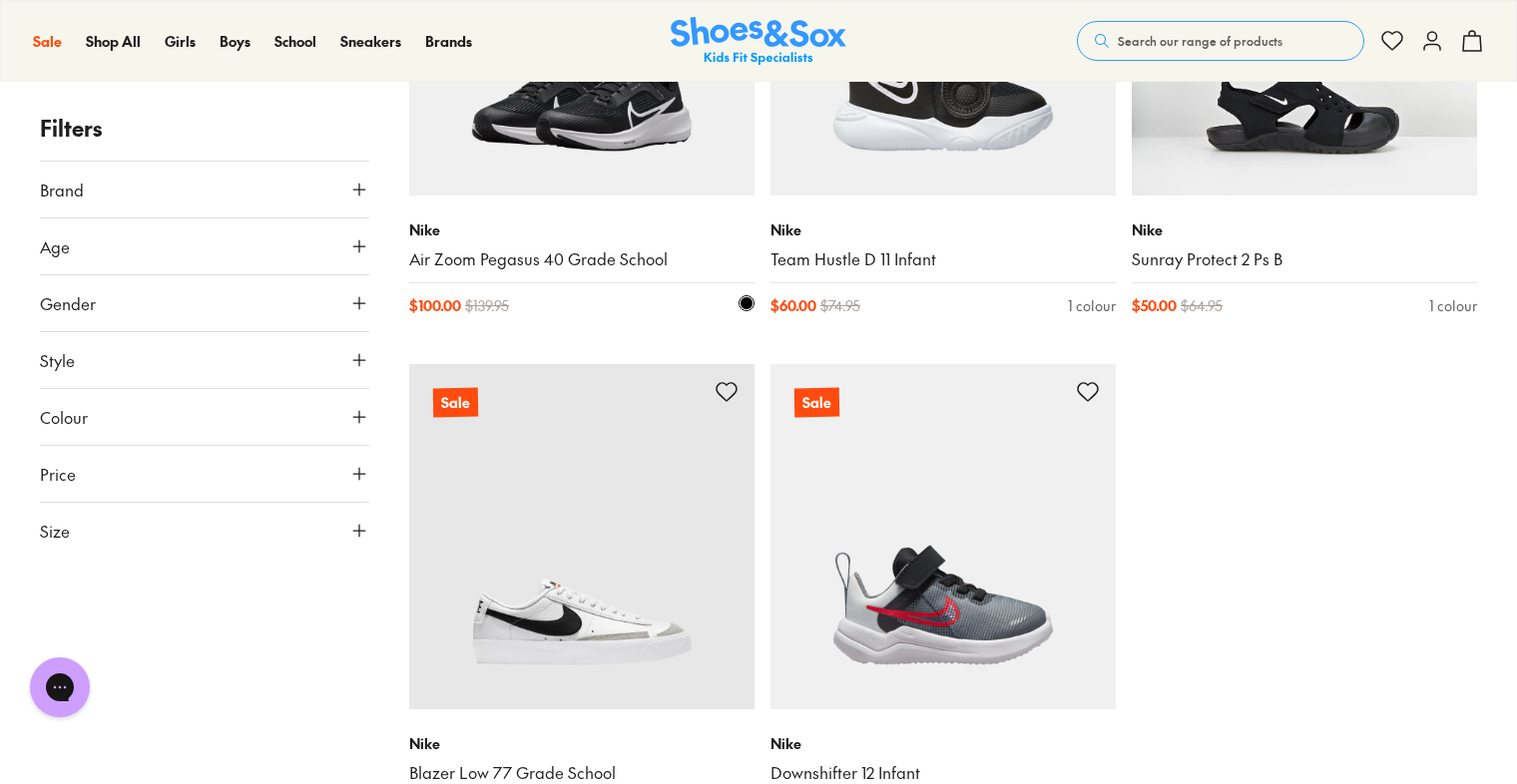 click at bounding box center [582, 23] 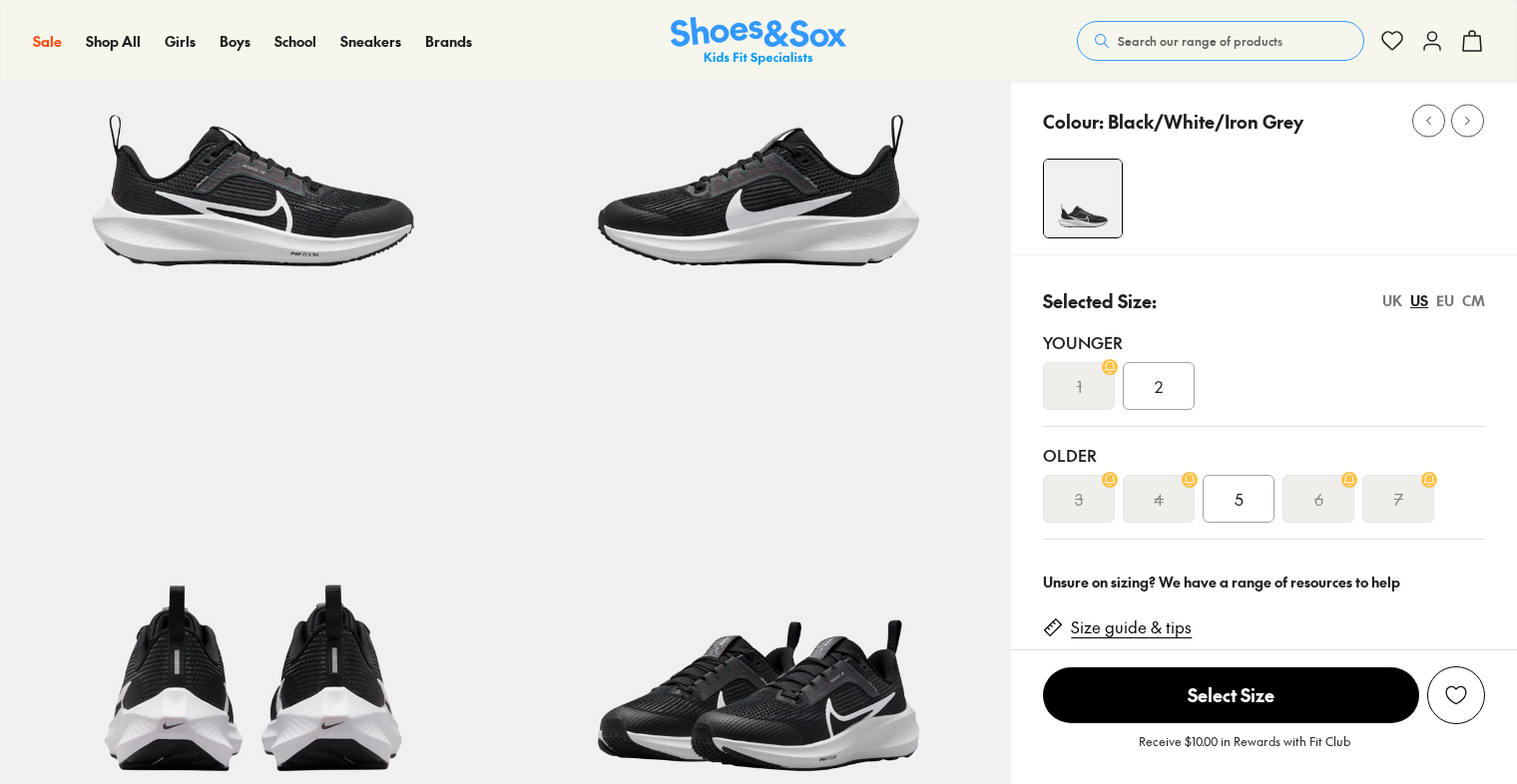 scroll, scrollTop: 299, scrollLeft: 0, axis: vertical 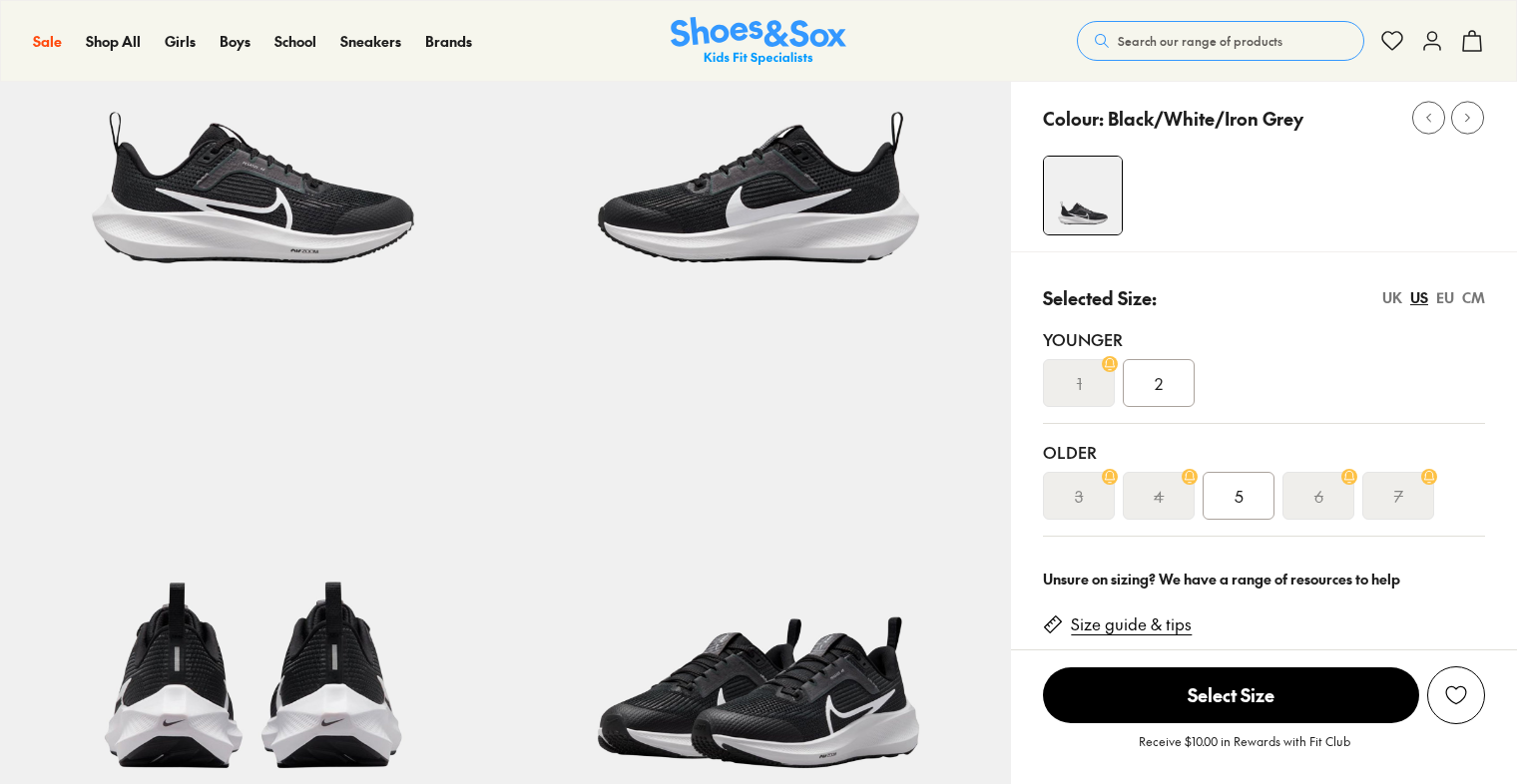 select on "*" 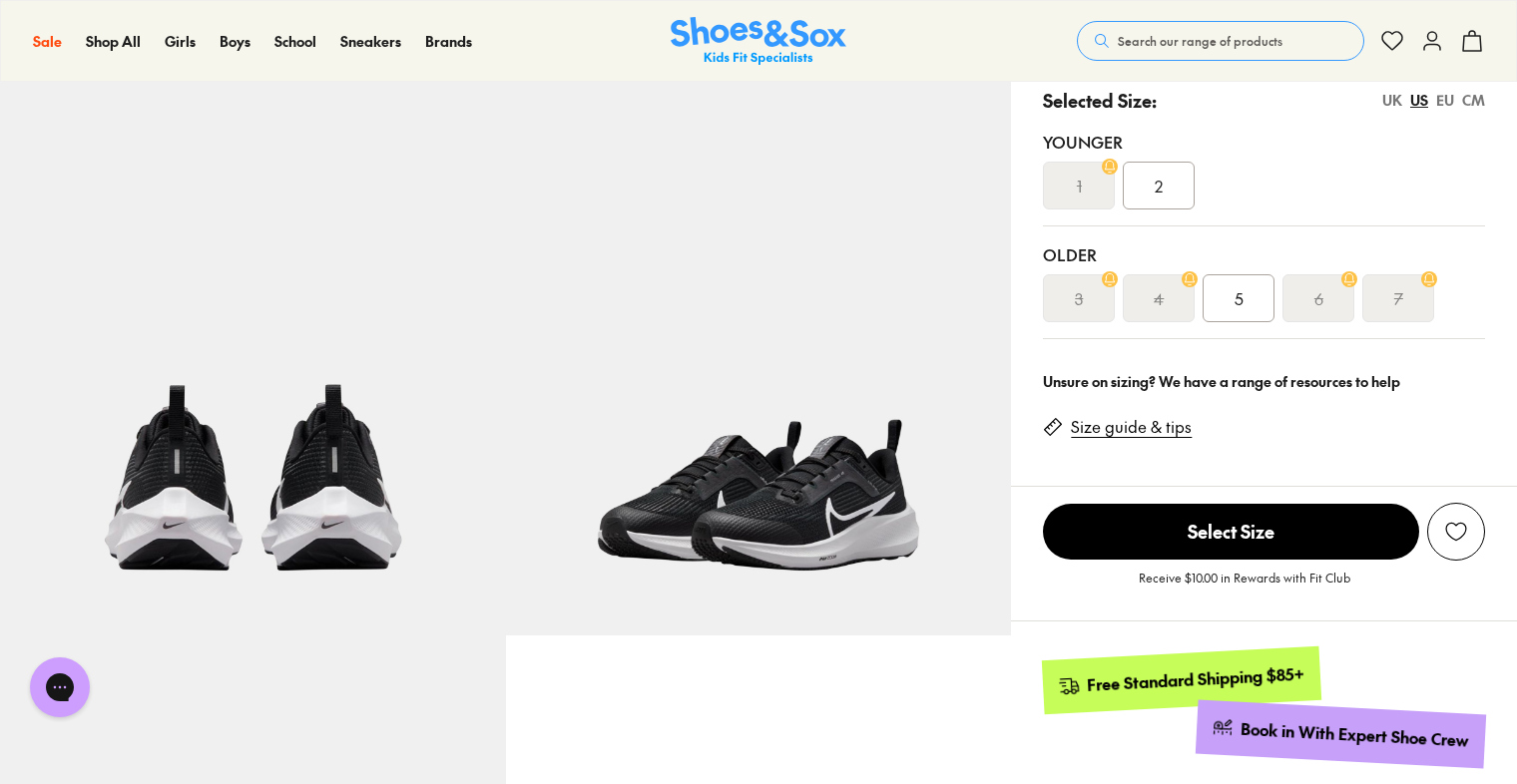 scroll, scrollTop: 499, scrollLeft: 0, axis: vertical 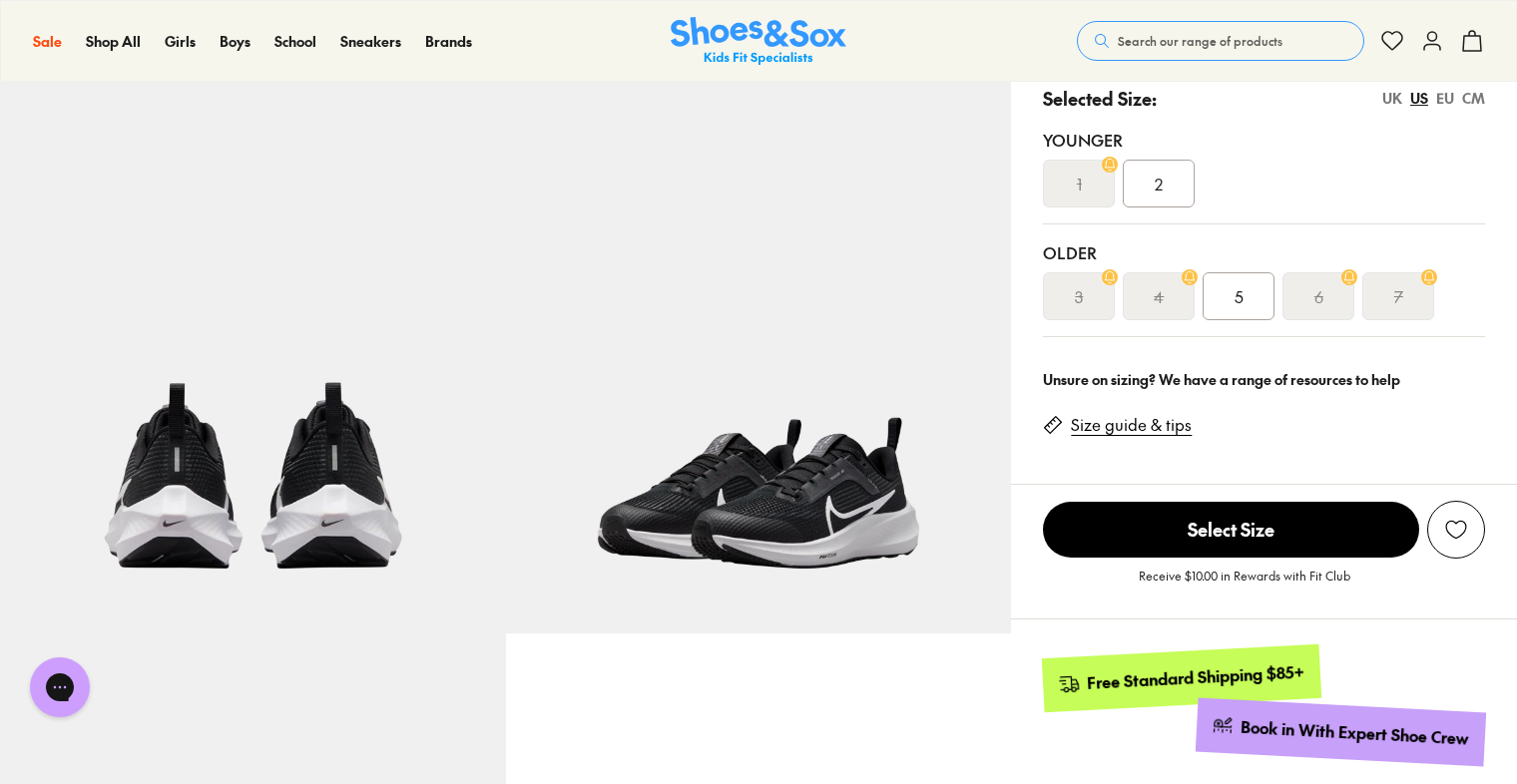 click 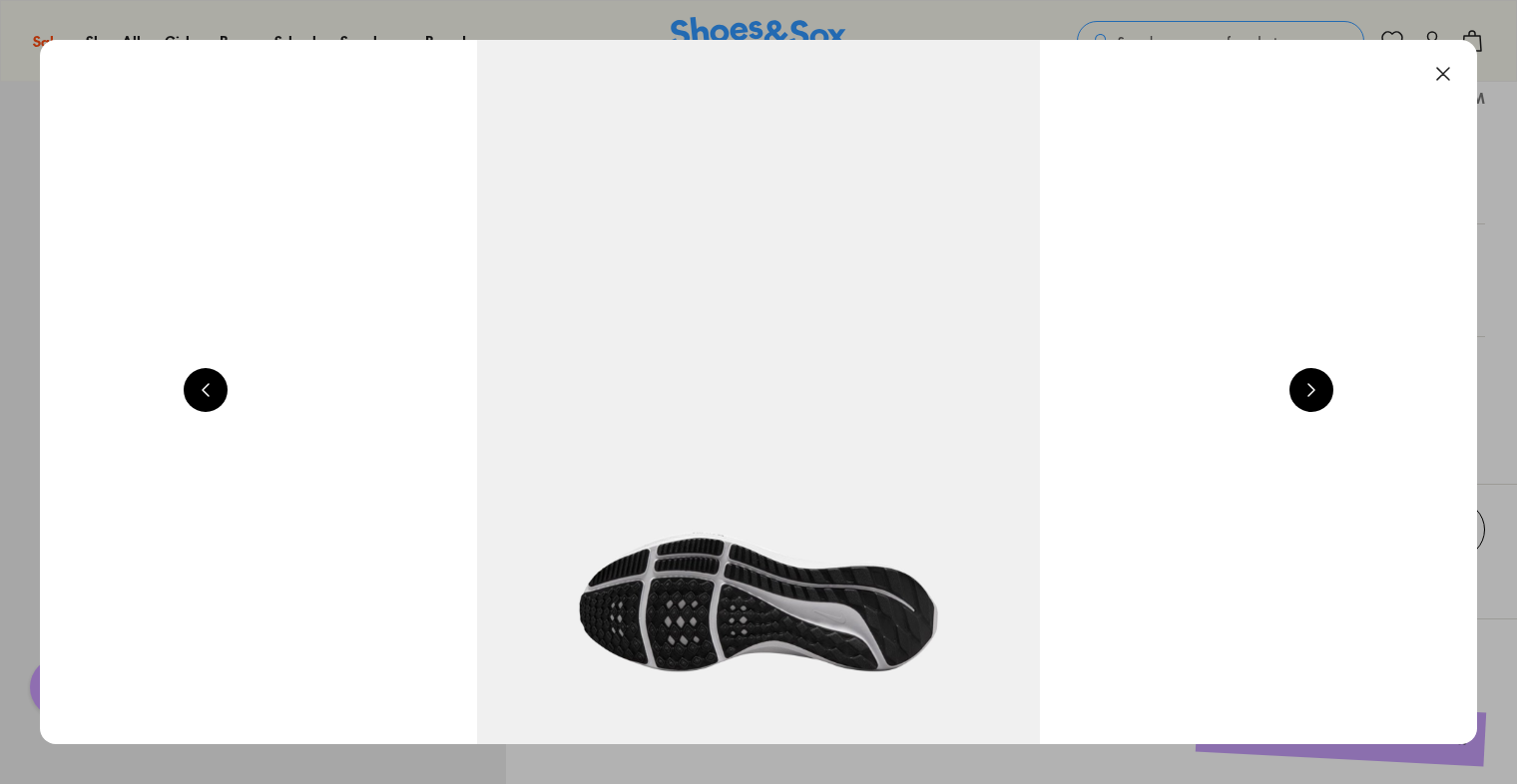 scroll, scrollTop: 0, scrollLeft: 5781, axis: horizontal 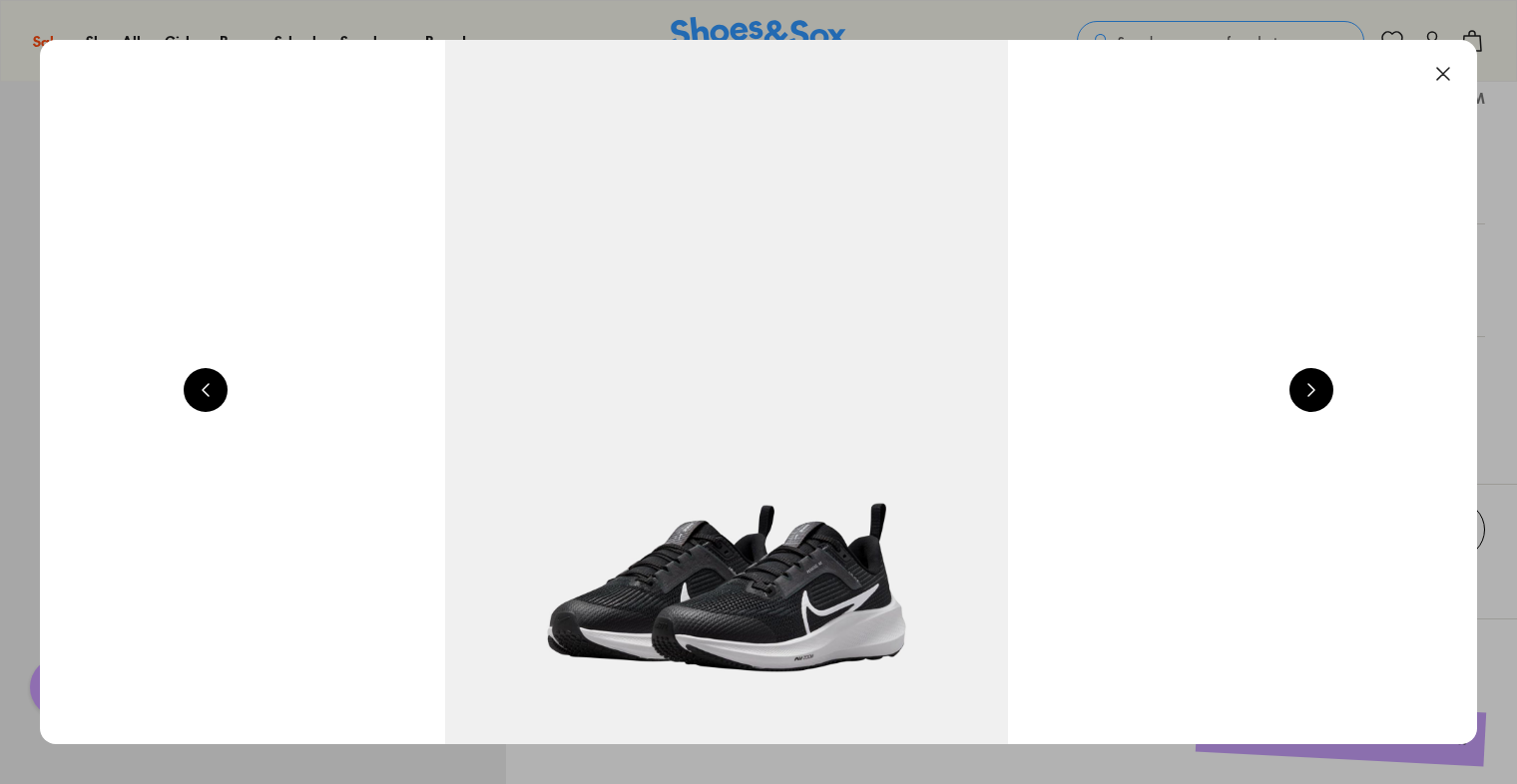 click at bounding box center (1311, 390) 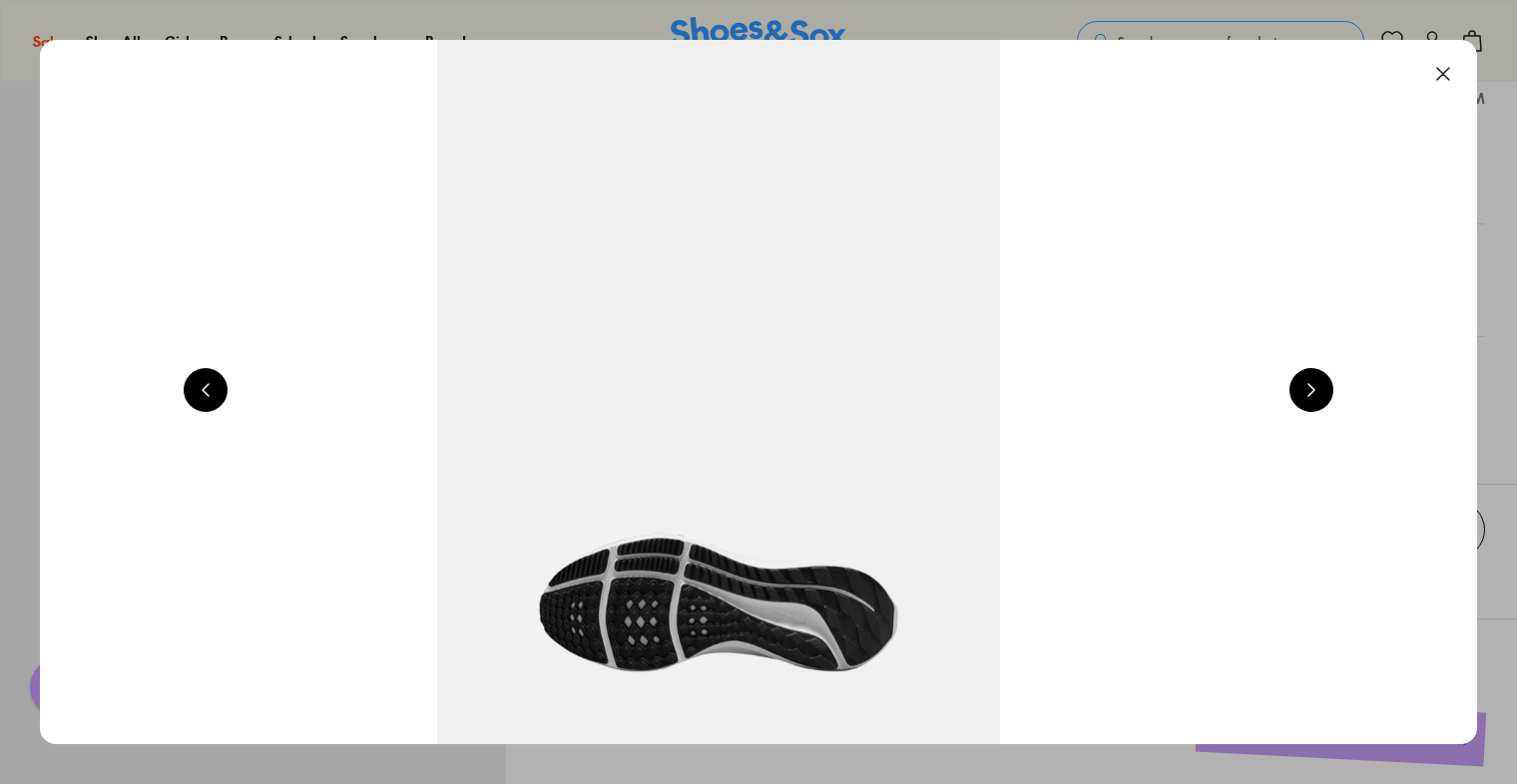 click at bounding box center (1311, 390) 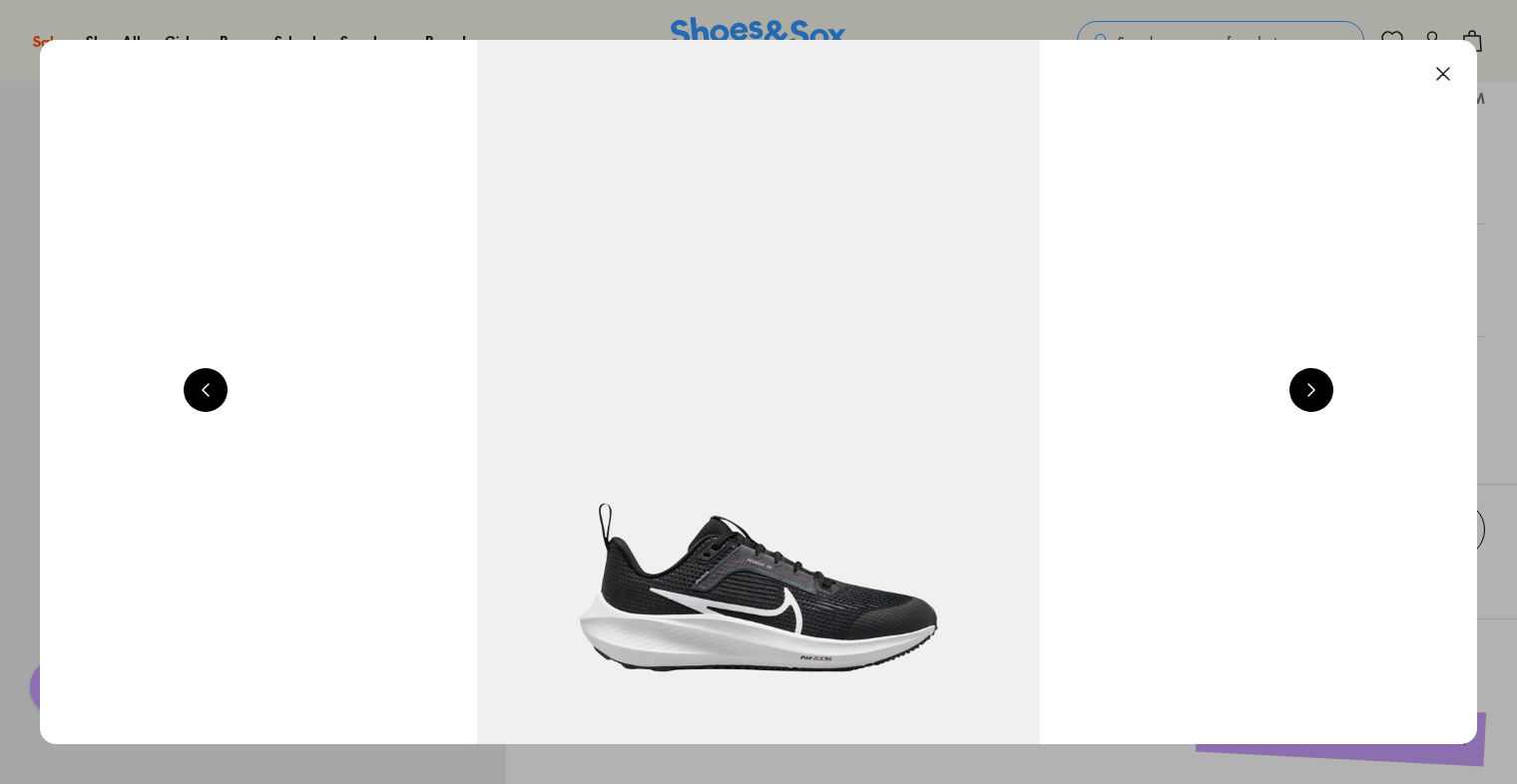 scroll, scrollTop: 0, scrollLeft: 1445, axis: horizontal 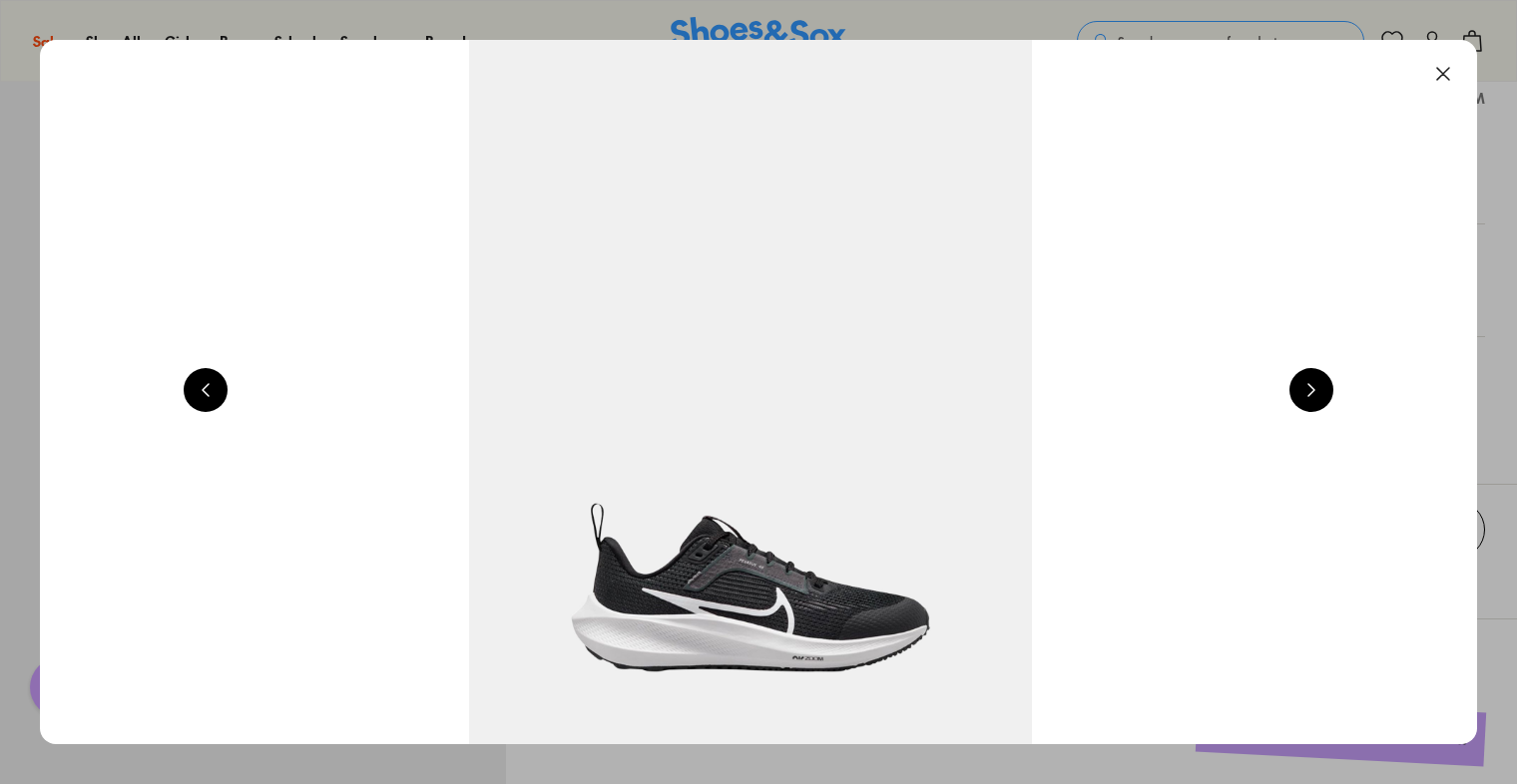 click on "Pinch & Zoom  (100%)" at bounding box center (758, 392) 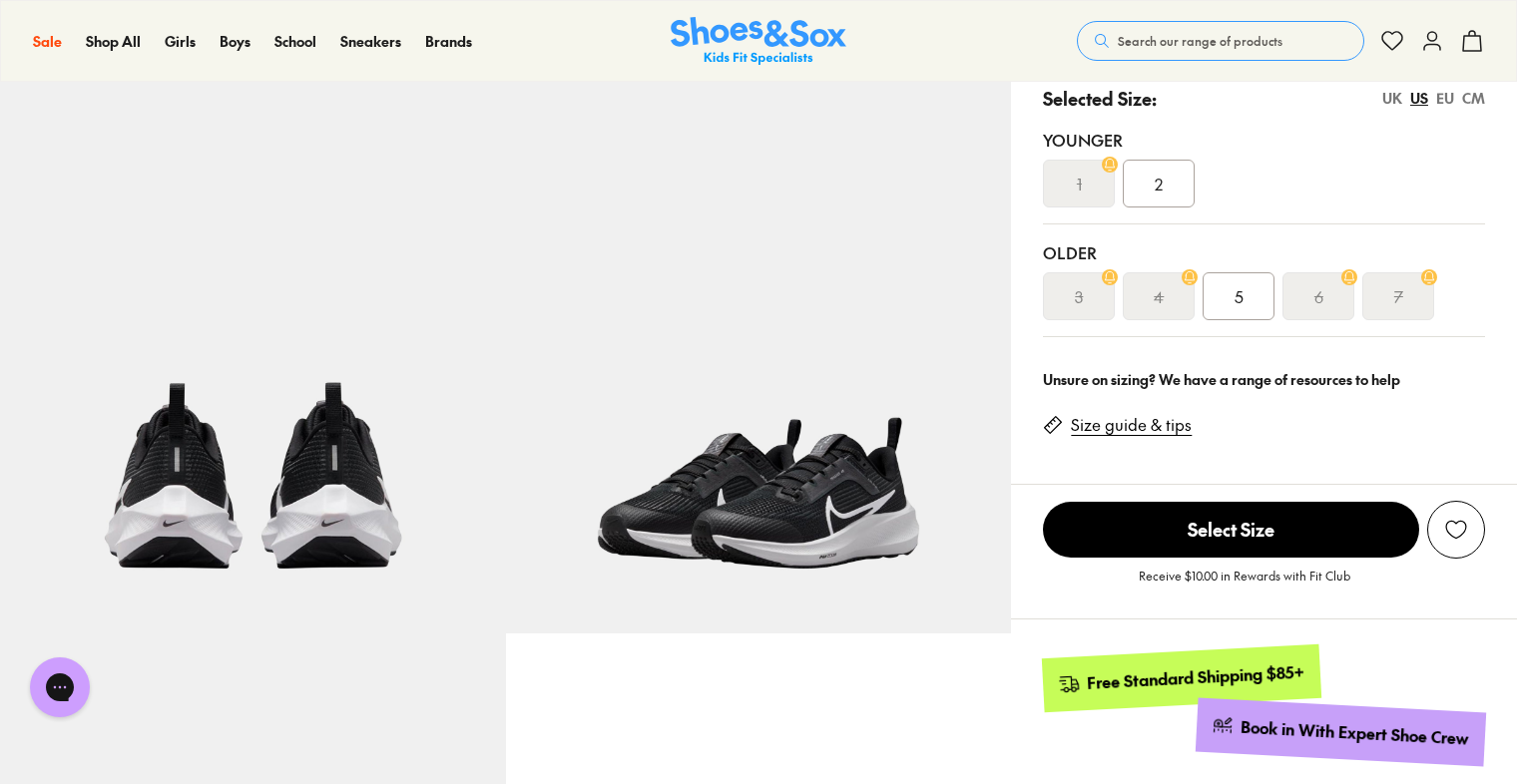 click on "Size guide & tips" at bounding box center [1264, 433] 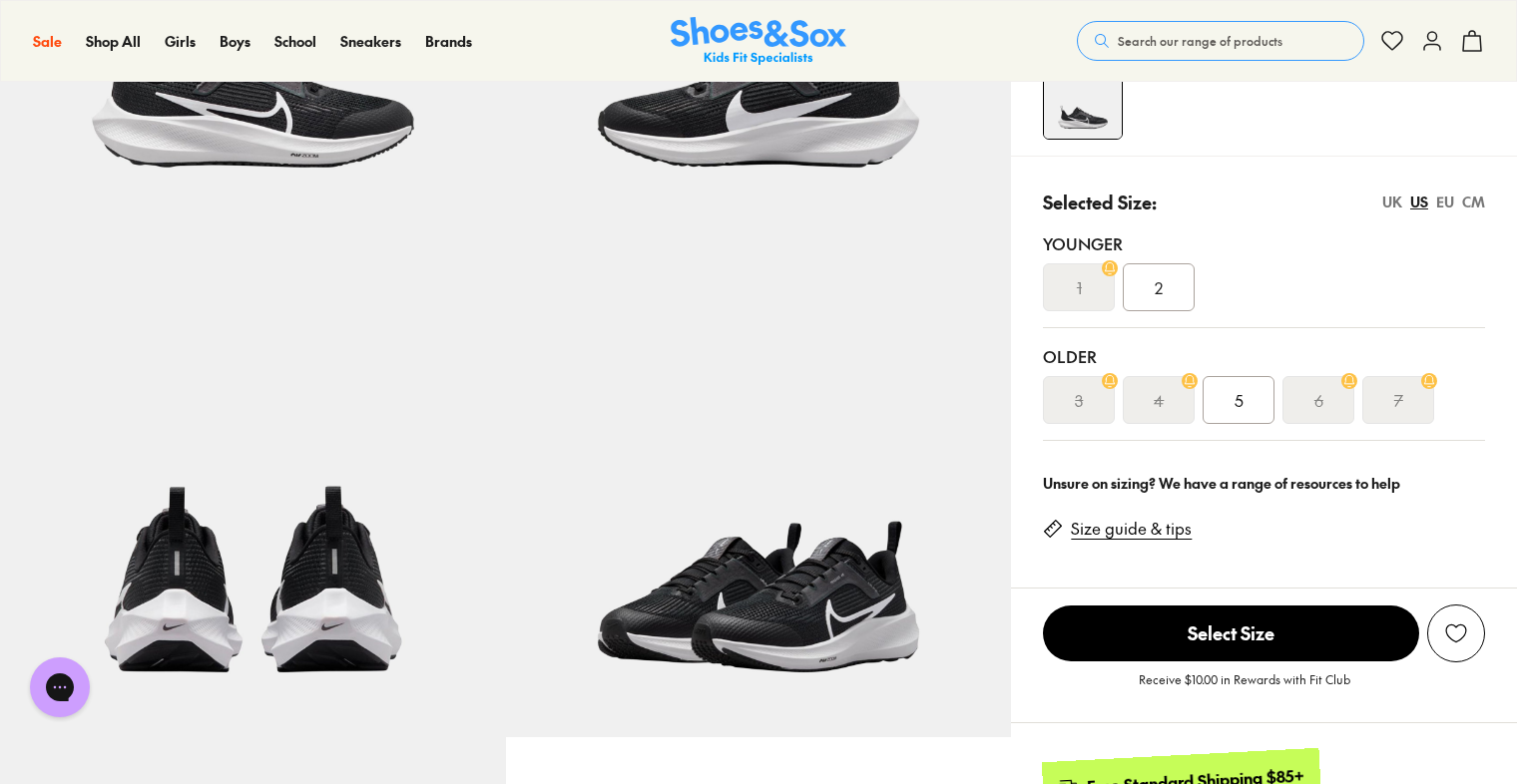 scroll, scrollTop: 399, scrollLeft: 0, axis: vertical 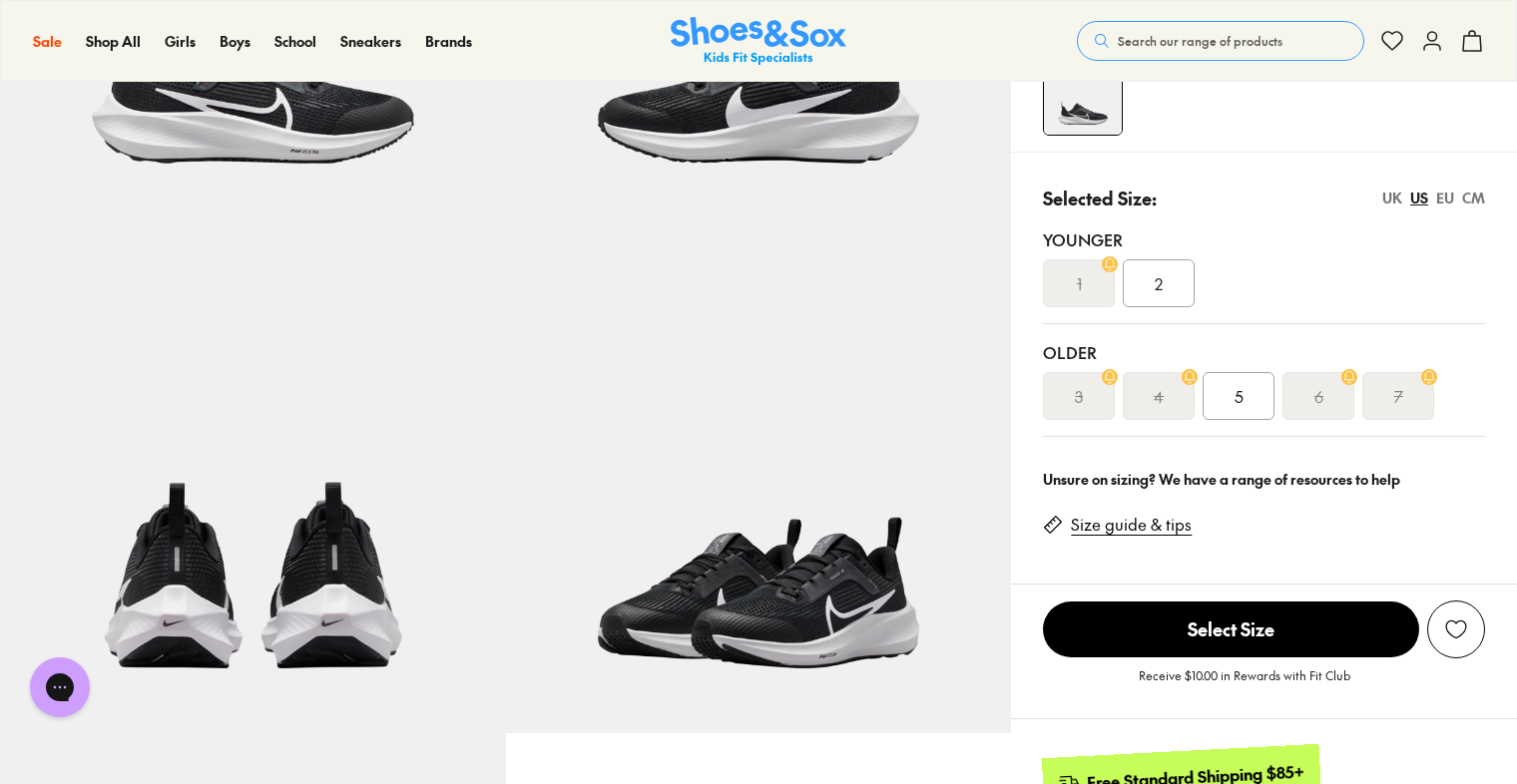 click on "5" at bounding box center [1239, 396] 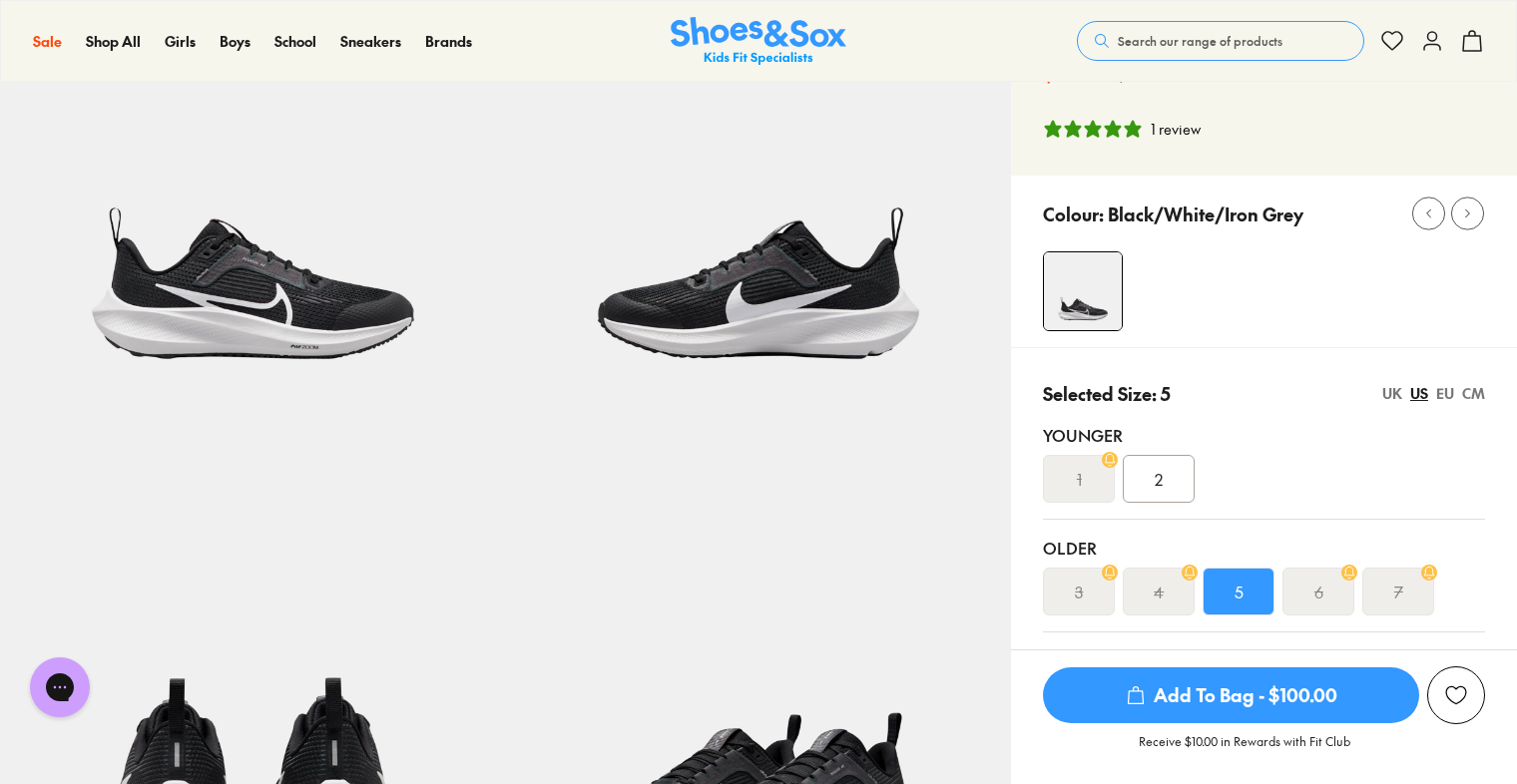 scroll, scrollTop: 199, scrollLeft: 0, axis: vertical 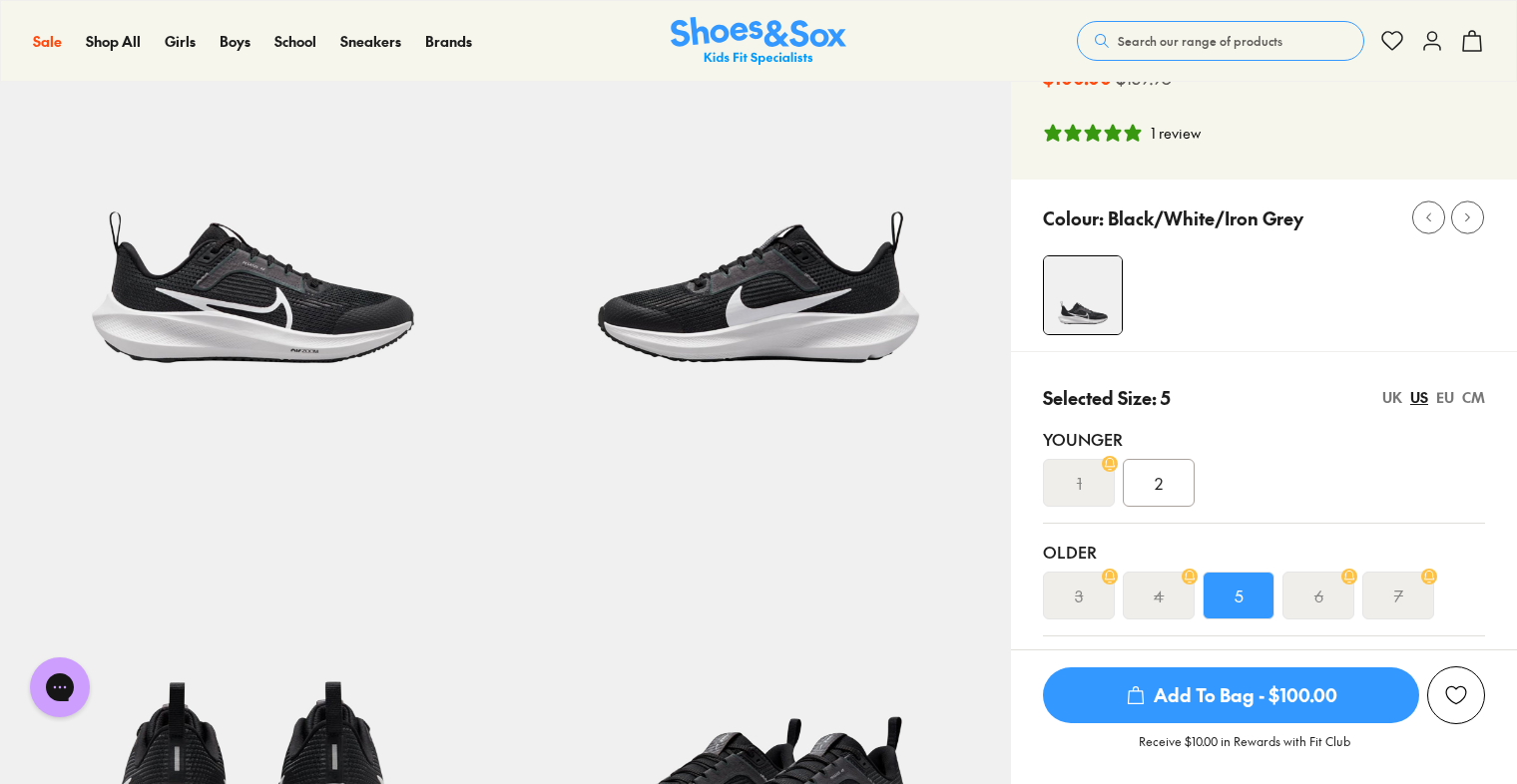 click on "EU" at bounding box center (1445, 397) 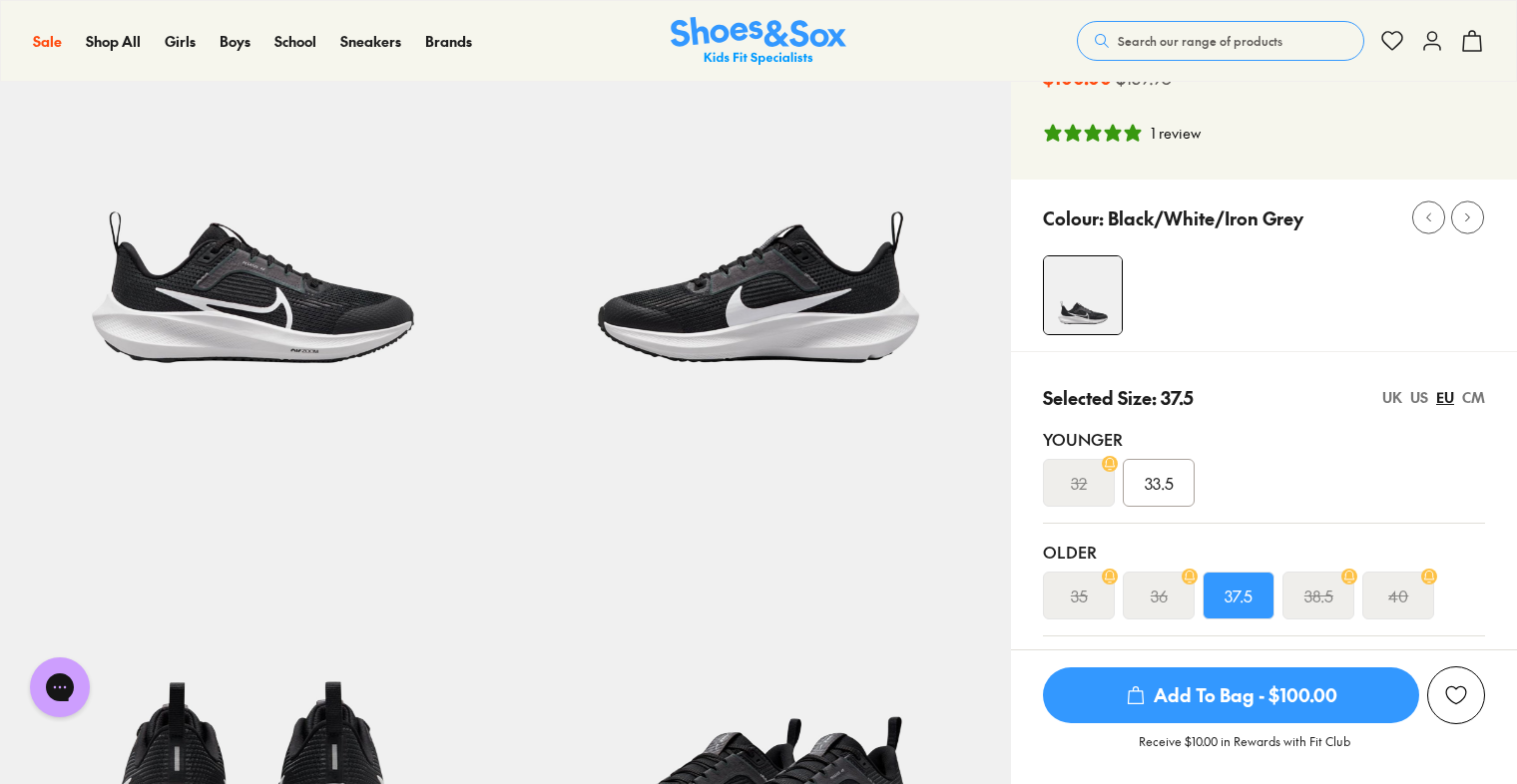 click on "CM" at bounding box center (1473, 397) 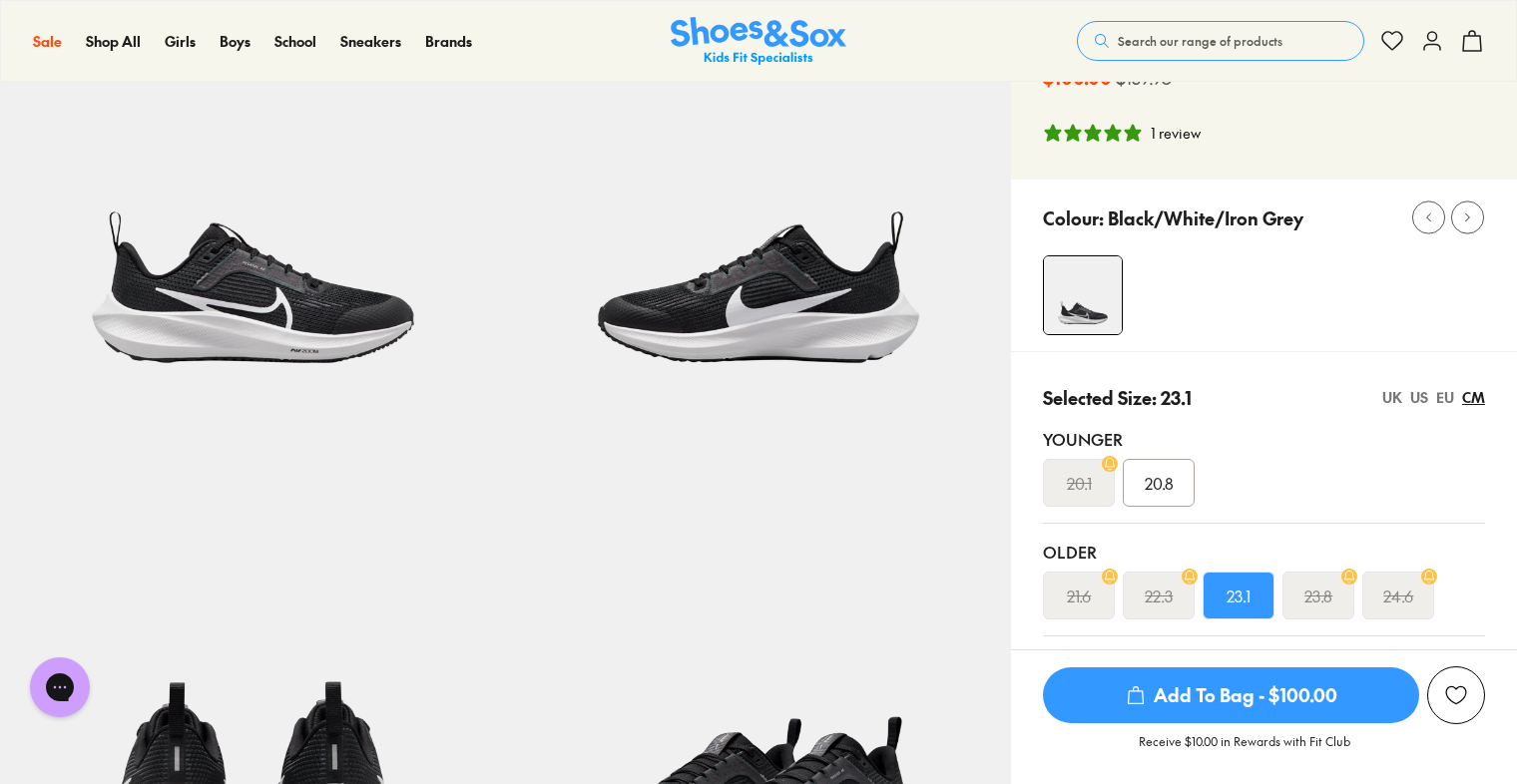 click on "EU" at bounding box center [1445, 397] 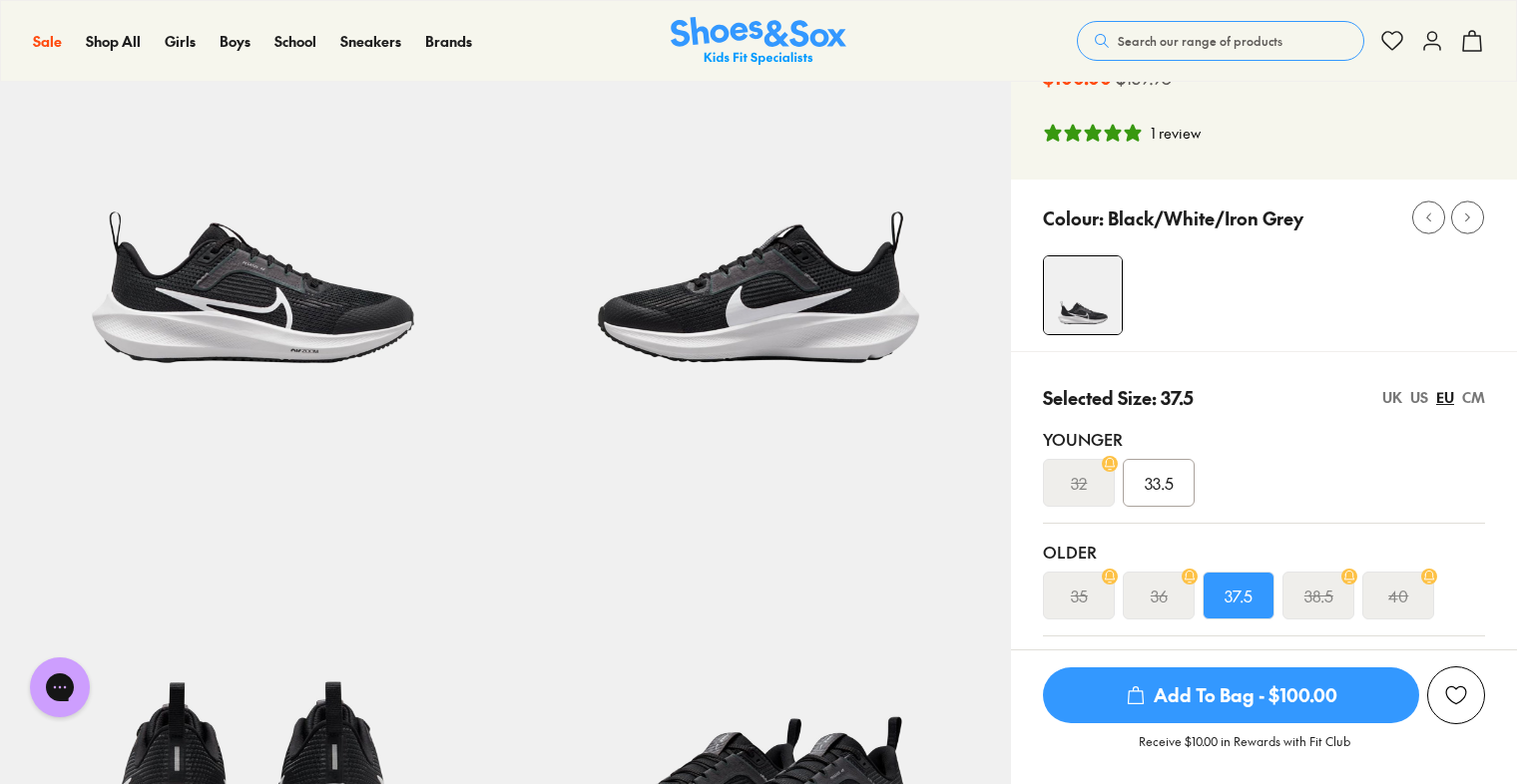 click on "US" at bounding box center (1419, 397) 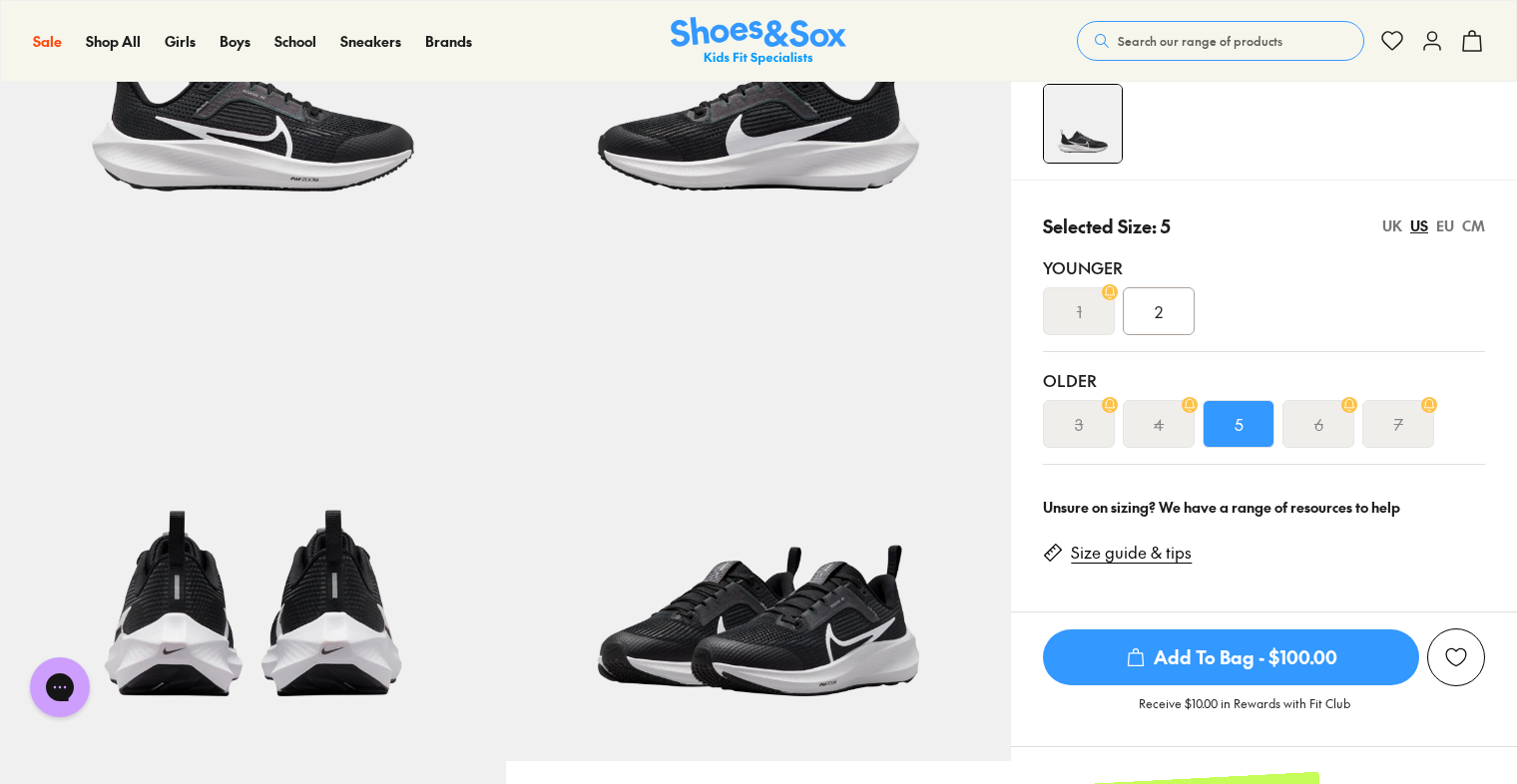 scroll, scrollTop: 399, scrollLeft: 0, axis: vertical 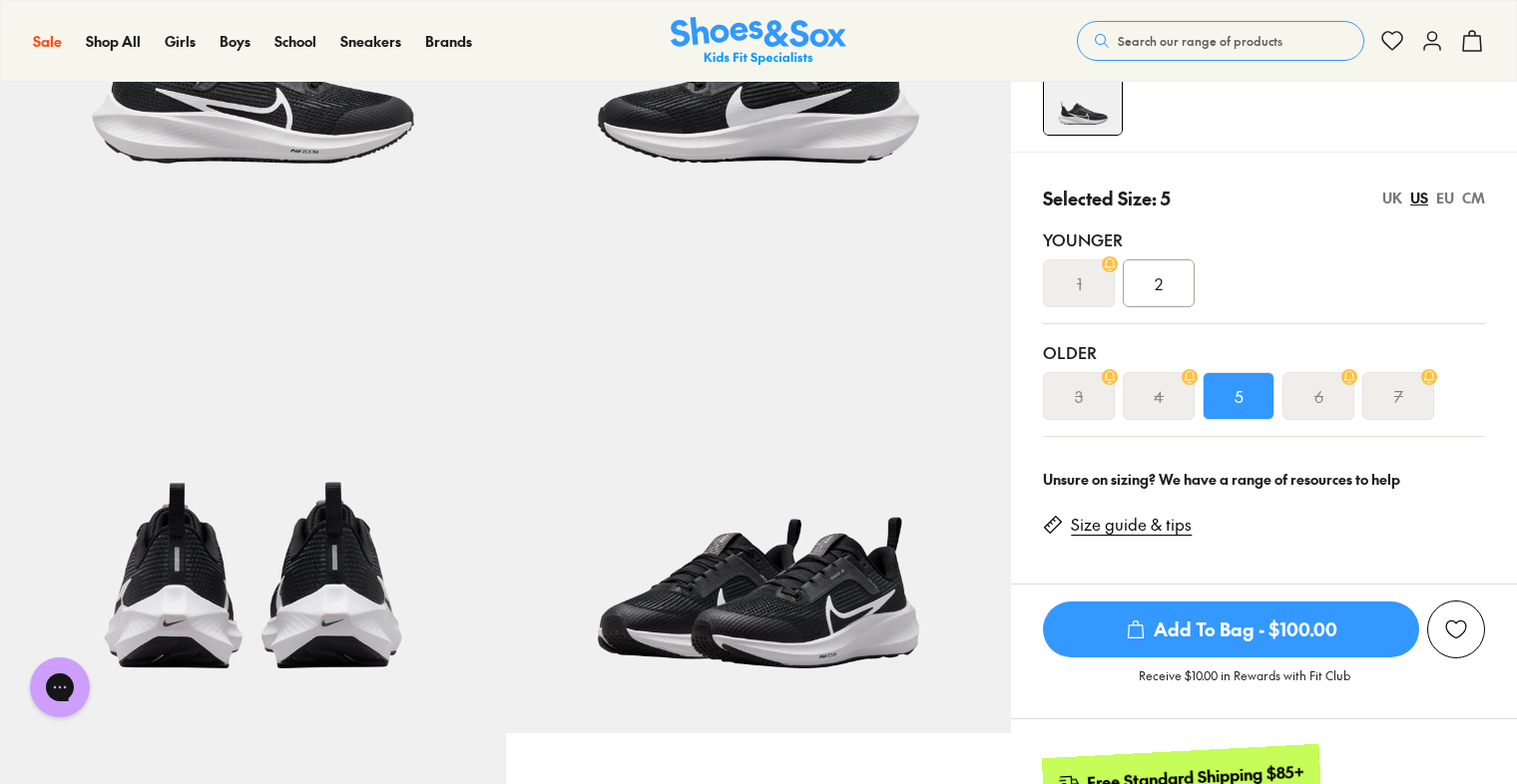 click on "CM" at bounding box center [1473, 197] 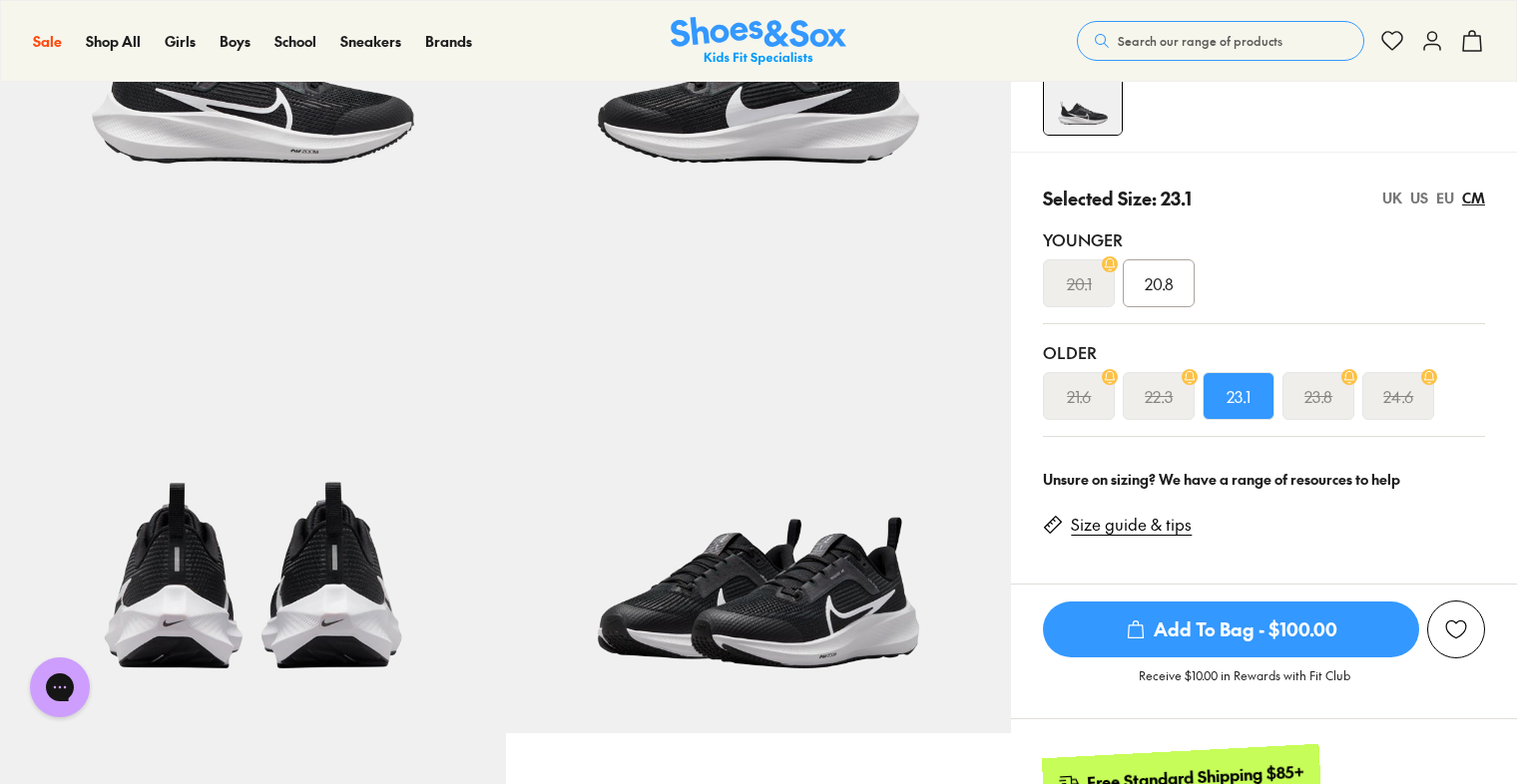 click on "EU" at bounding box center [1445, 197] 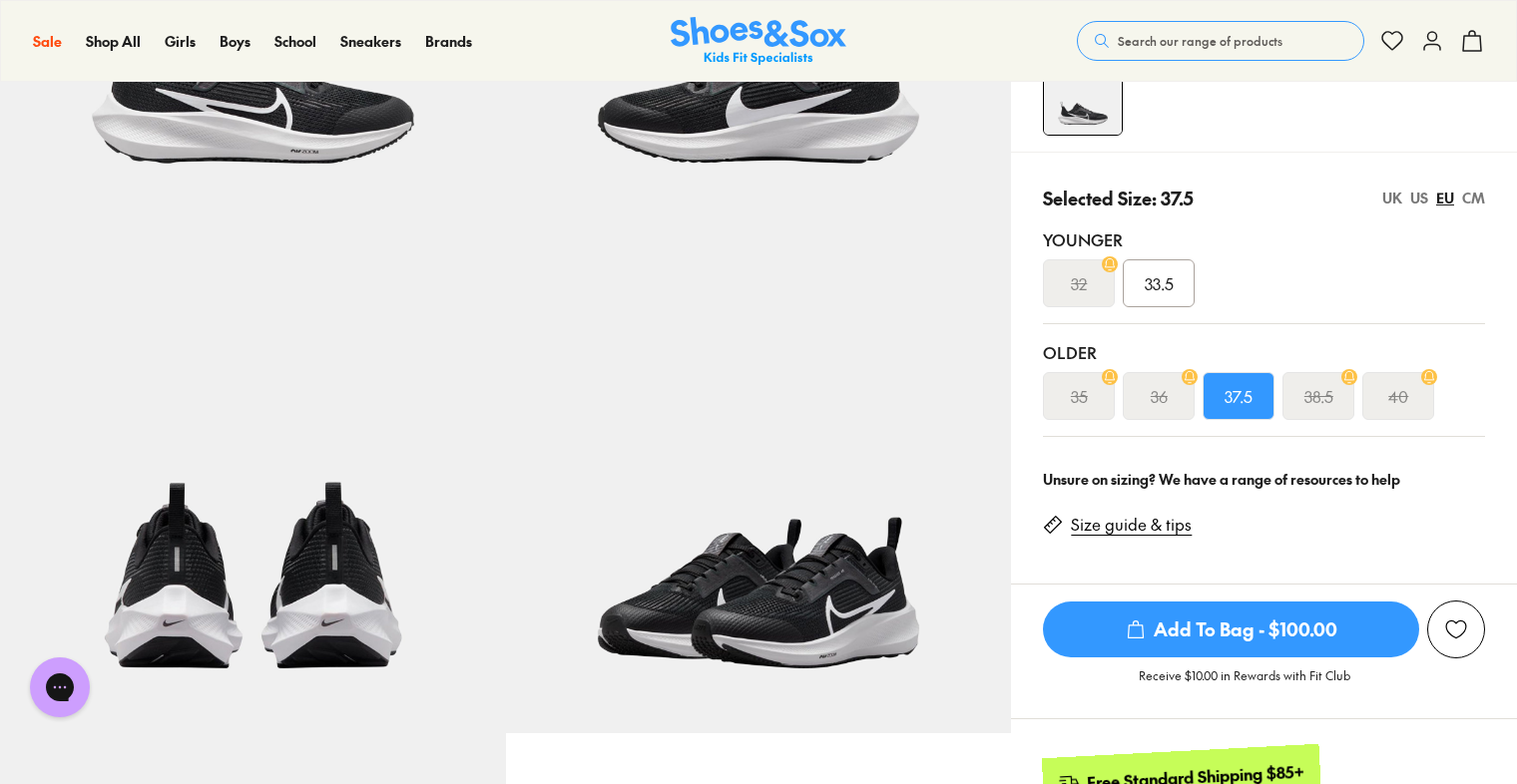 click on "Add To Bag - $100.00" at bounding box center [1231, 629] 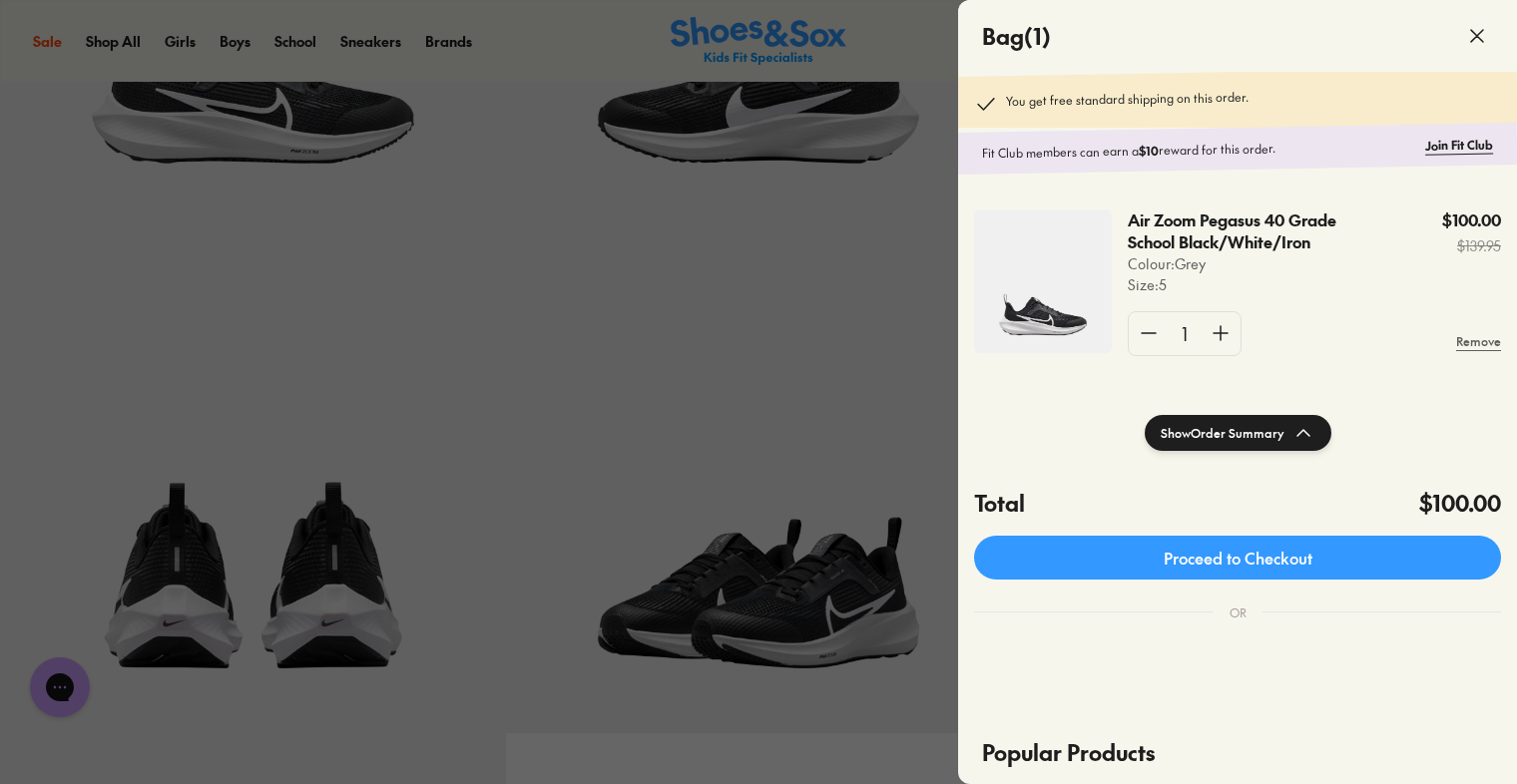 click 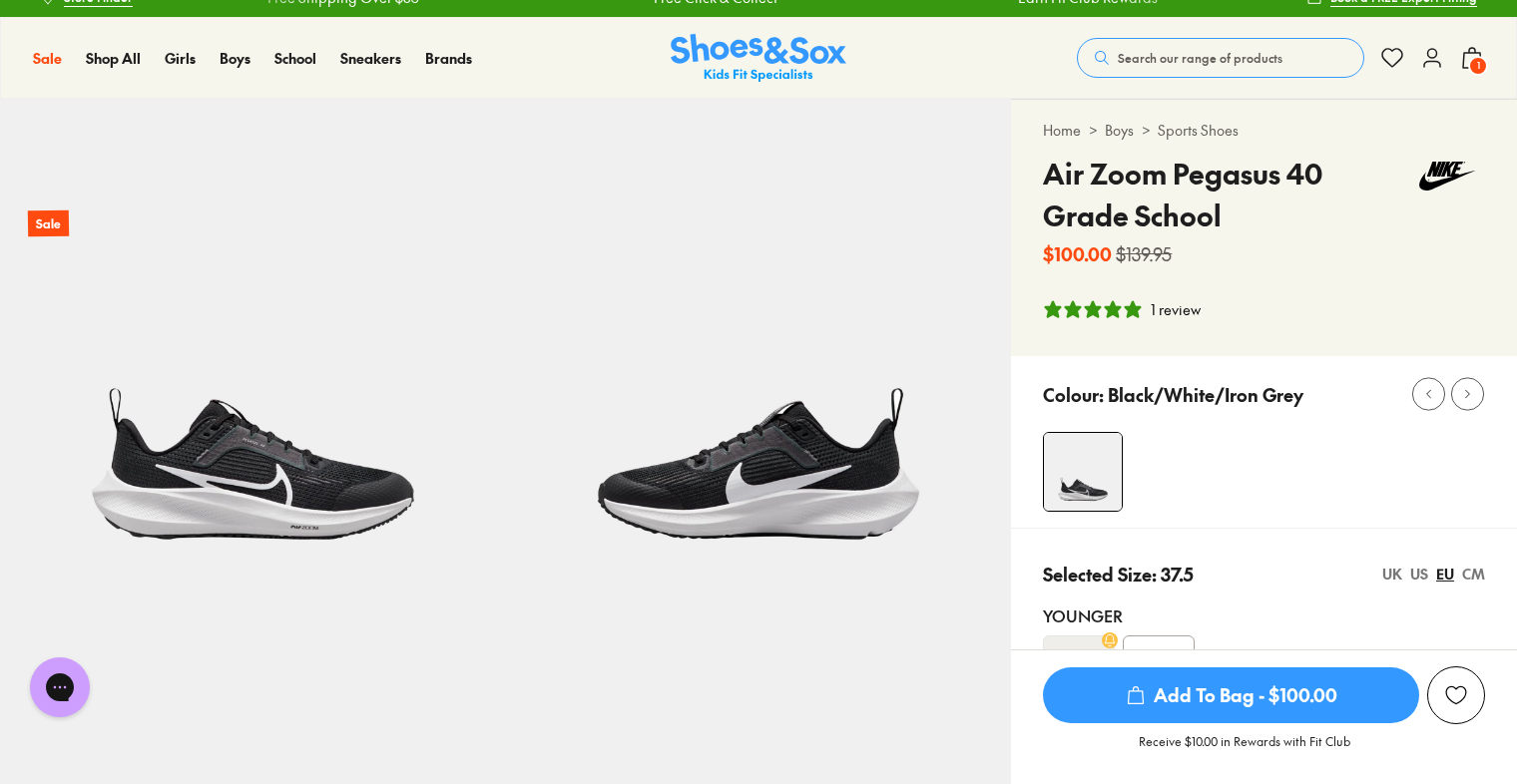 scroll, scrollTop: 0, scrollLeft: 0, axis: both 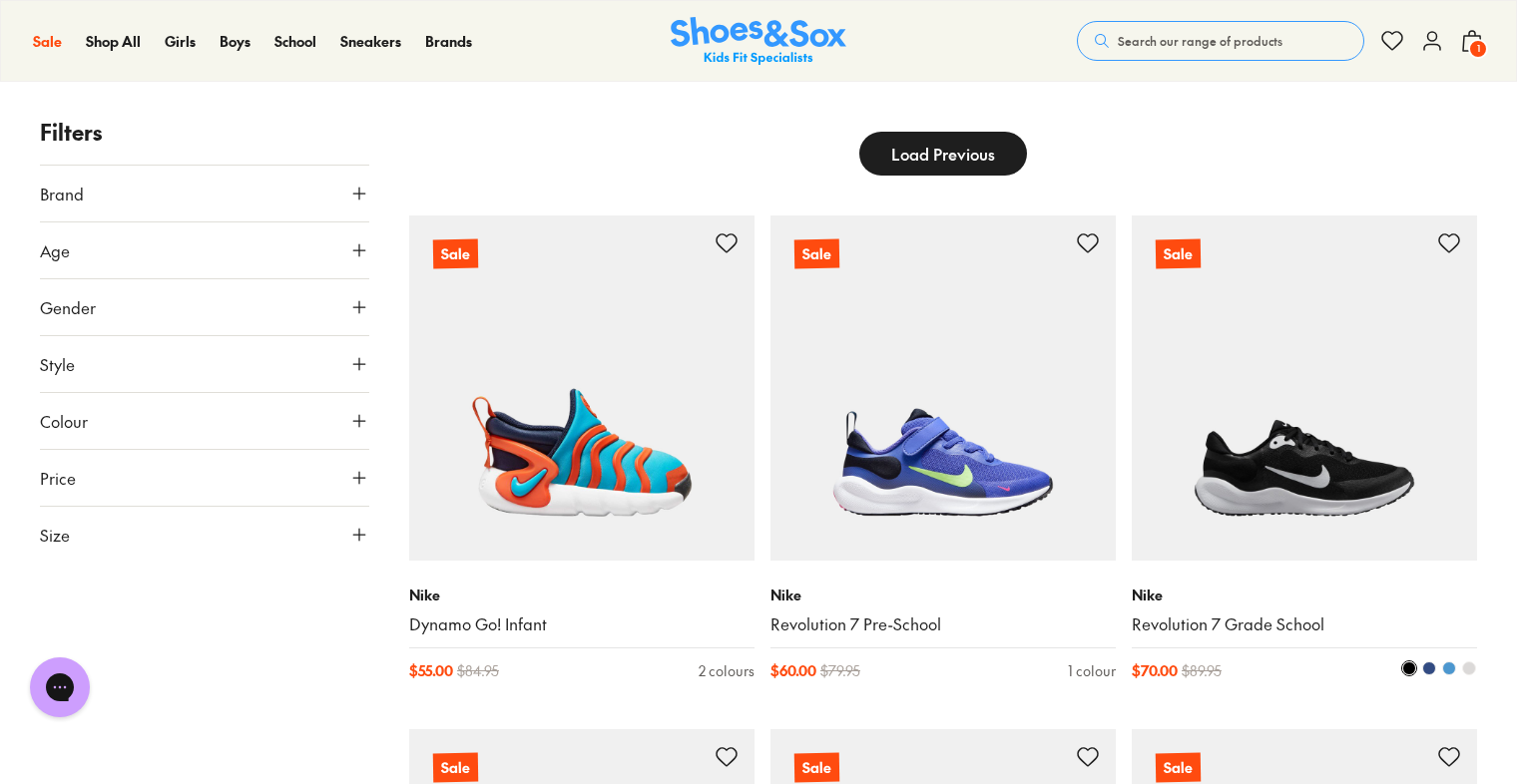 click at bounding box center [1304, 388] 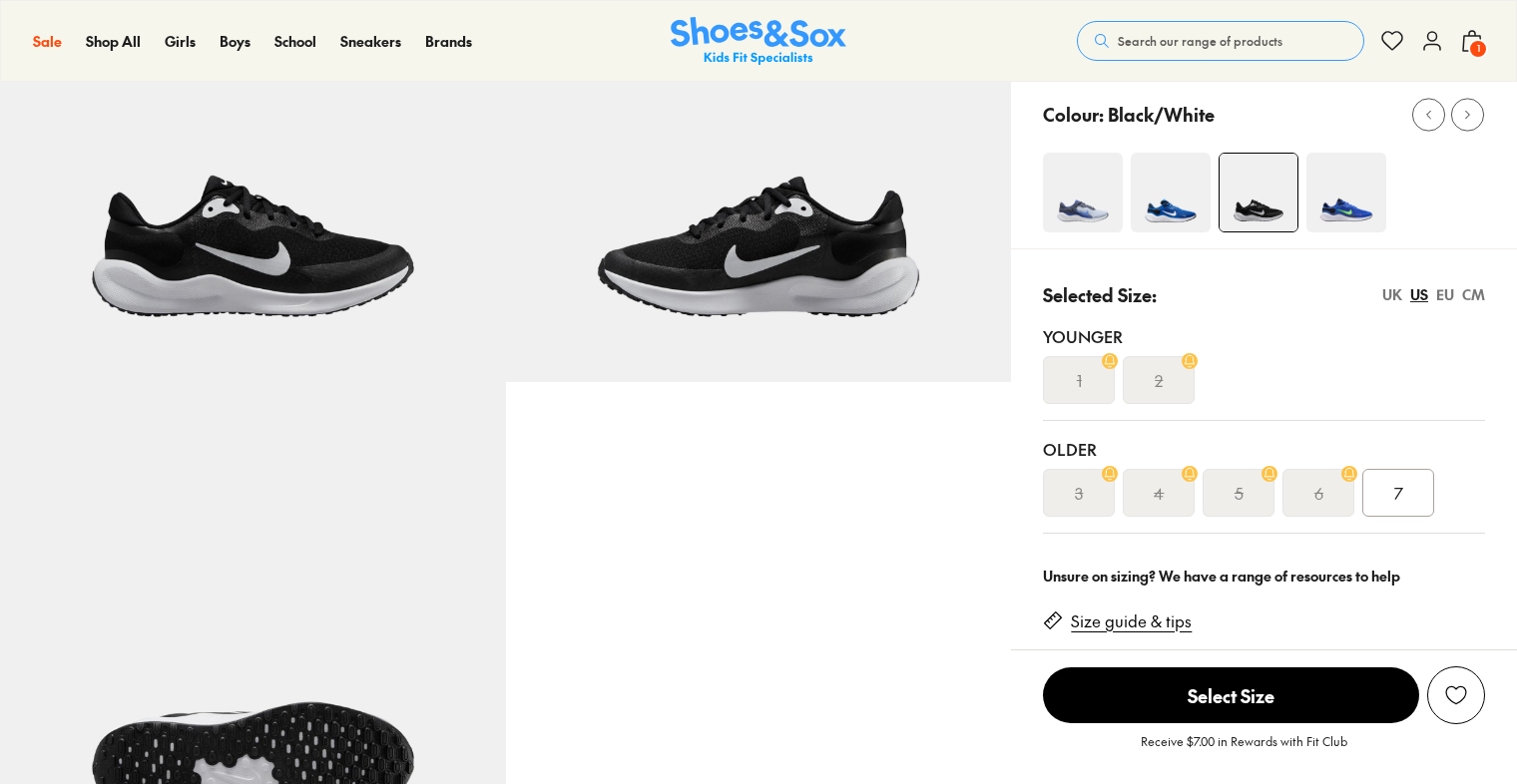 scroll, scrollTop: 0, scrollLeft: 0, axis: both 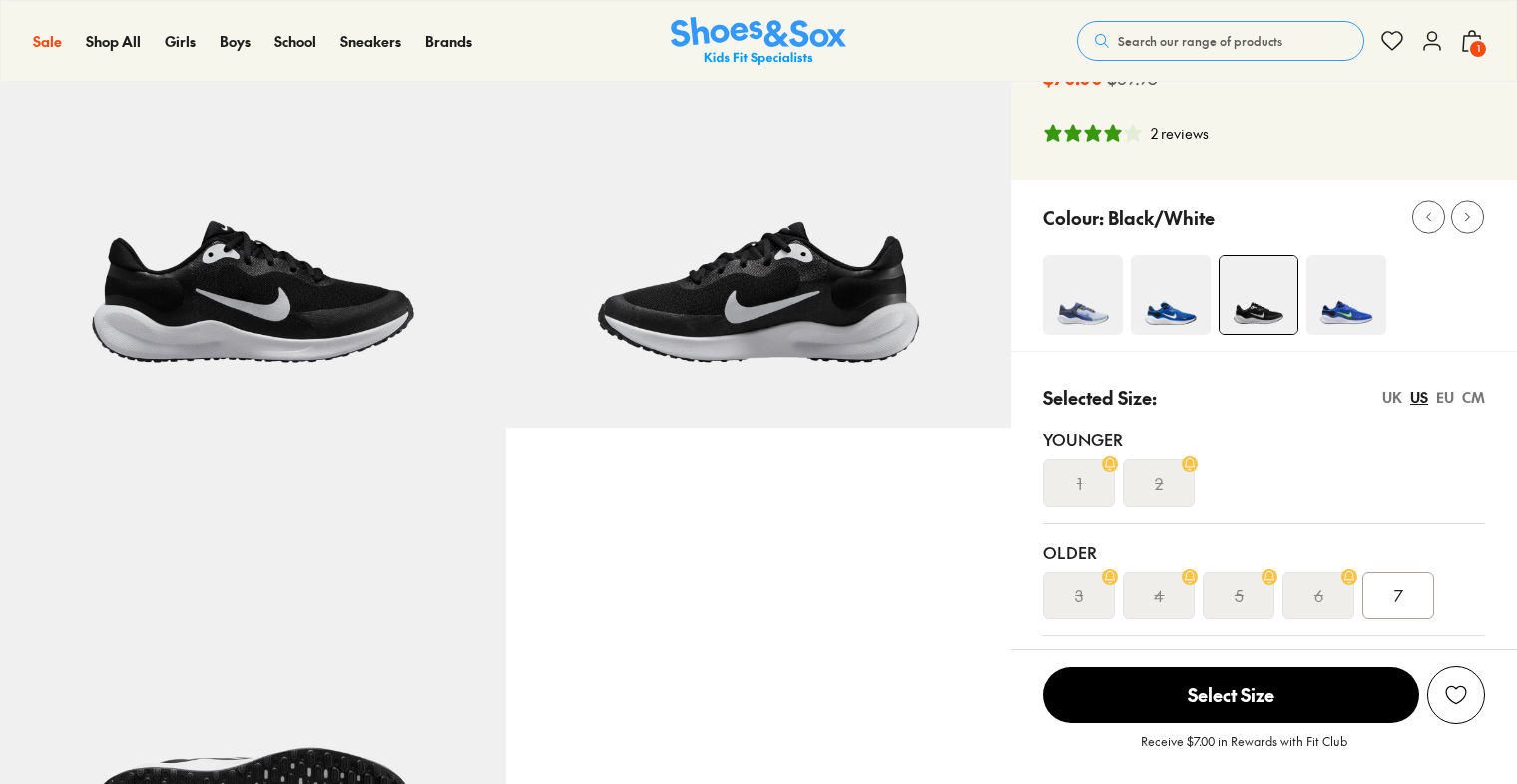 click at bounding box center (1083, 295) 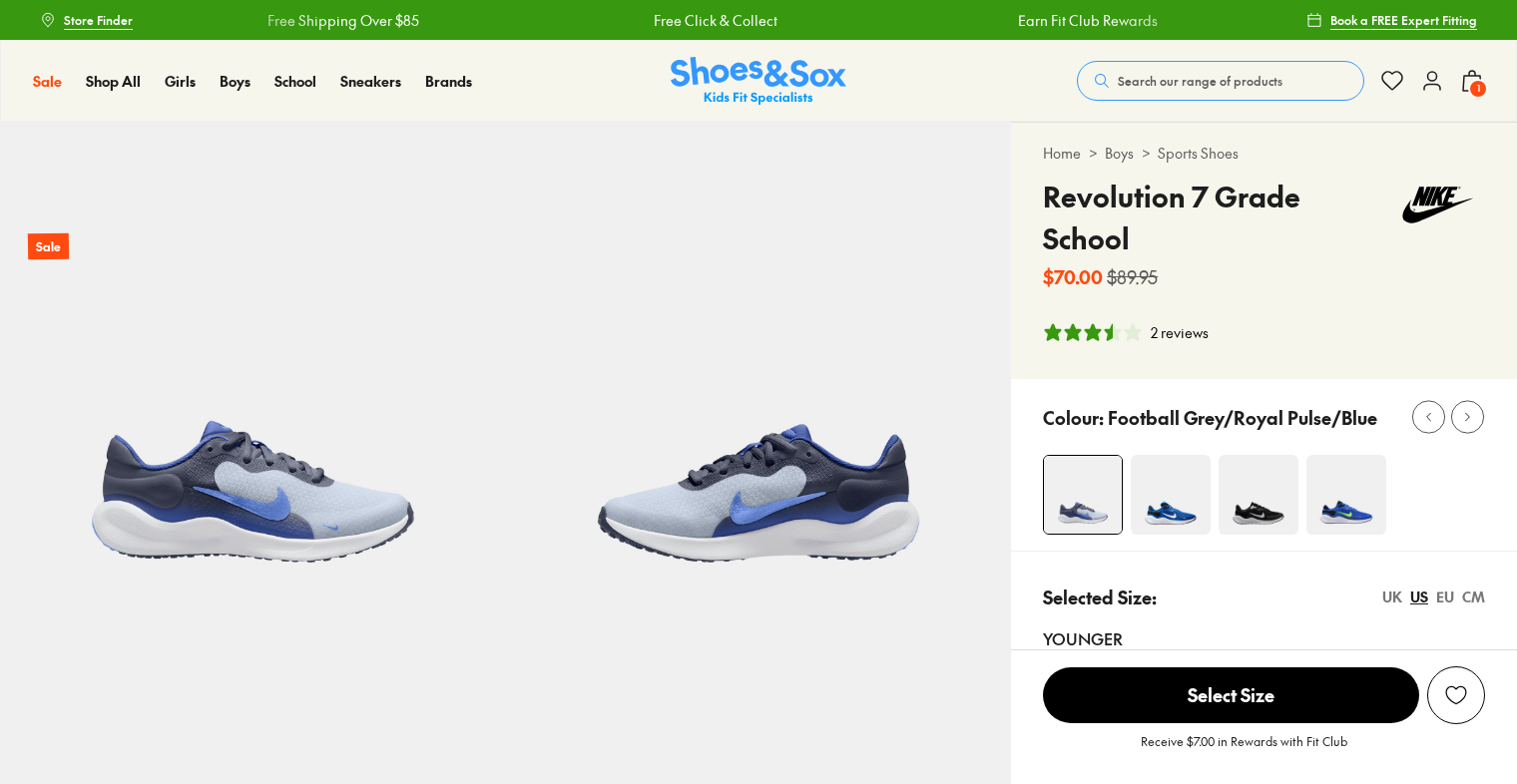 scroll, scrollTop: 299, scrollLeft: 0, axis: vertical 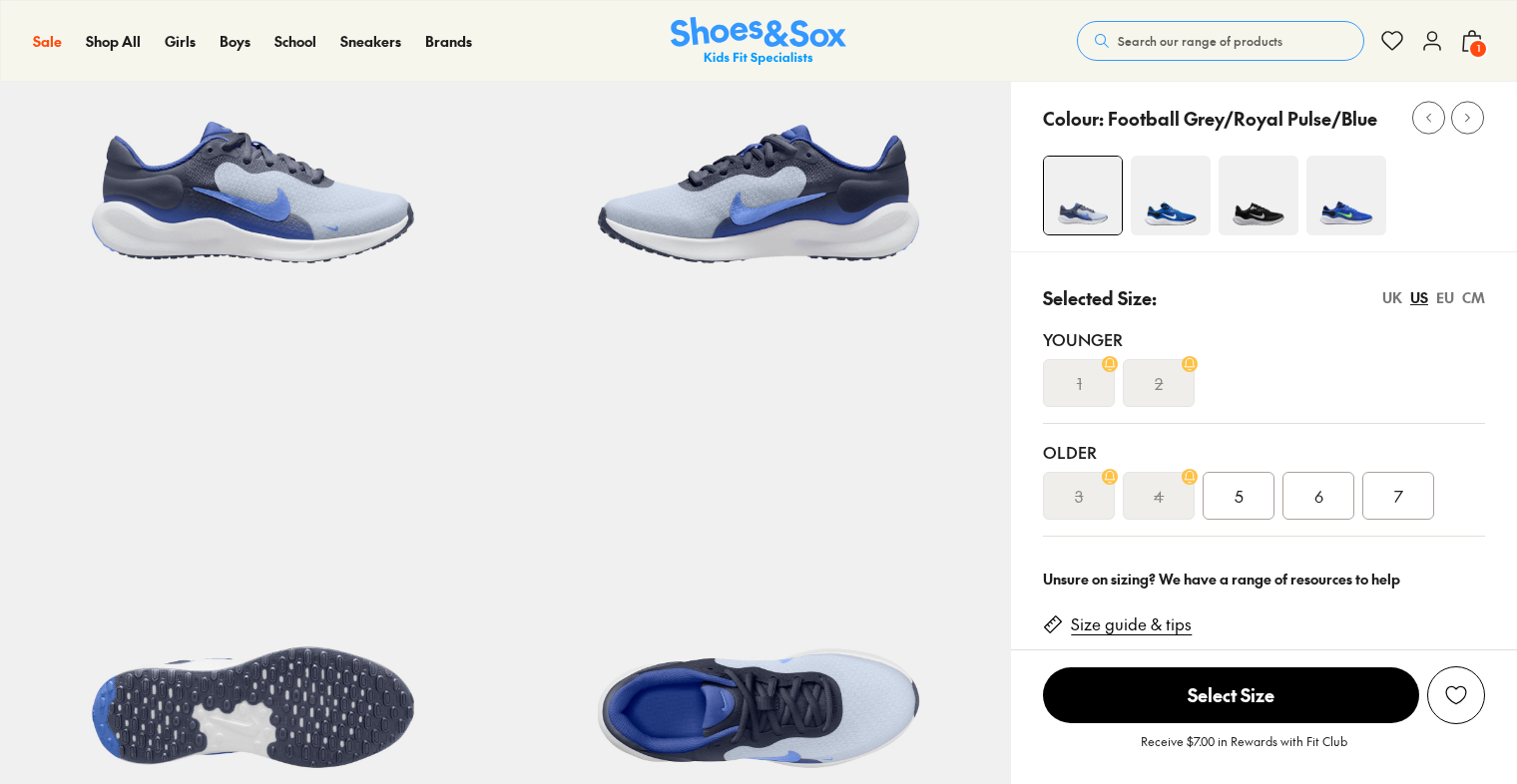 select on "*" 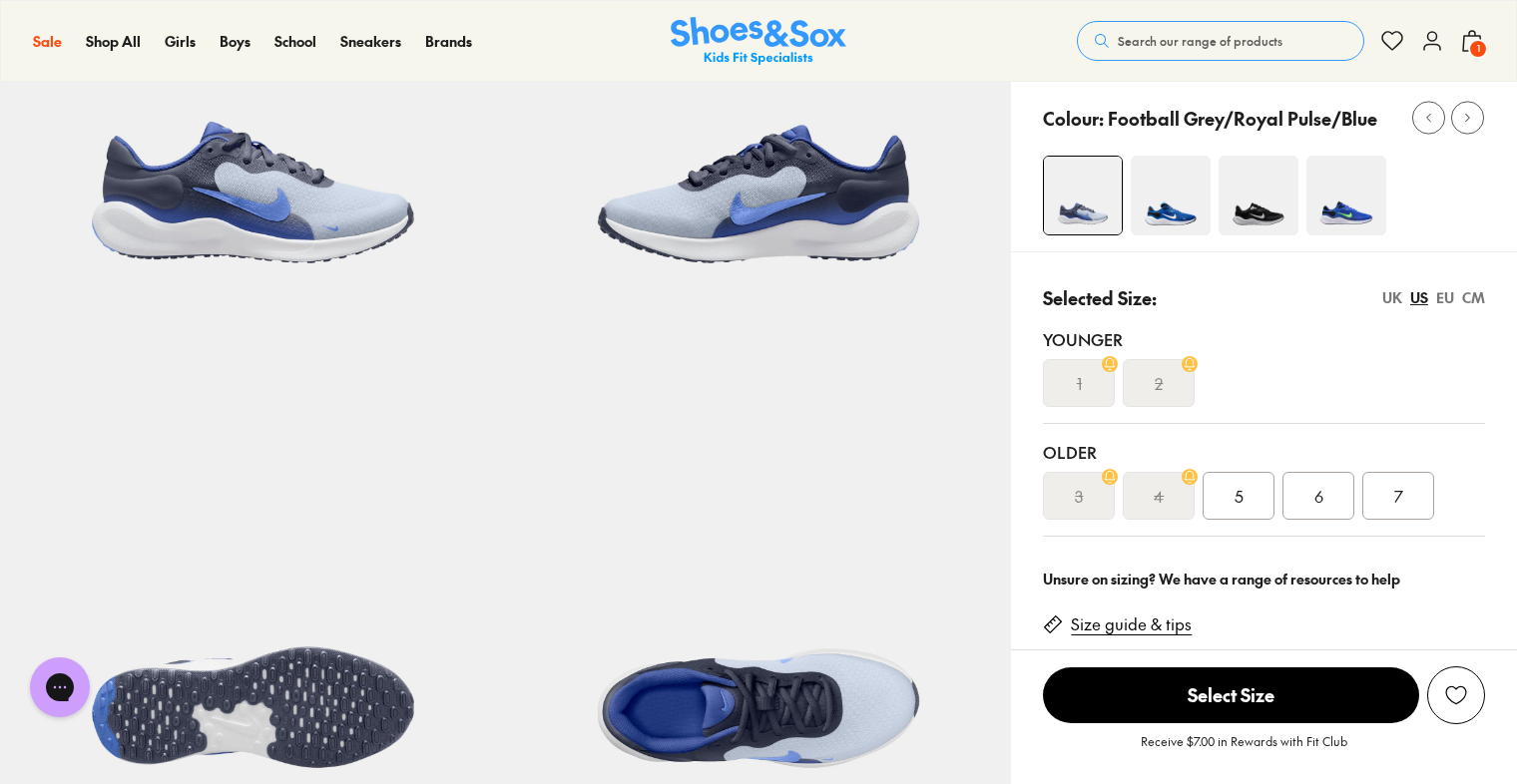 scroll, scrollTop: 0, scrollLeft: 0, axis: both 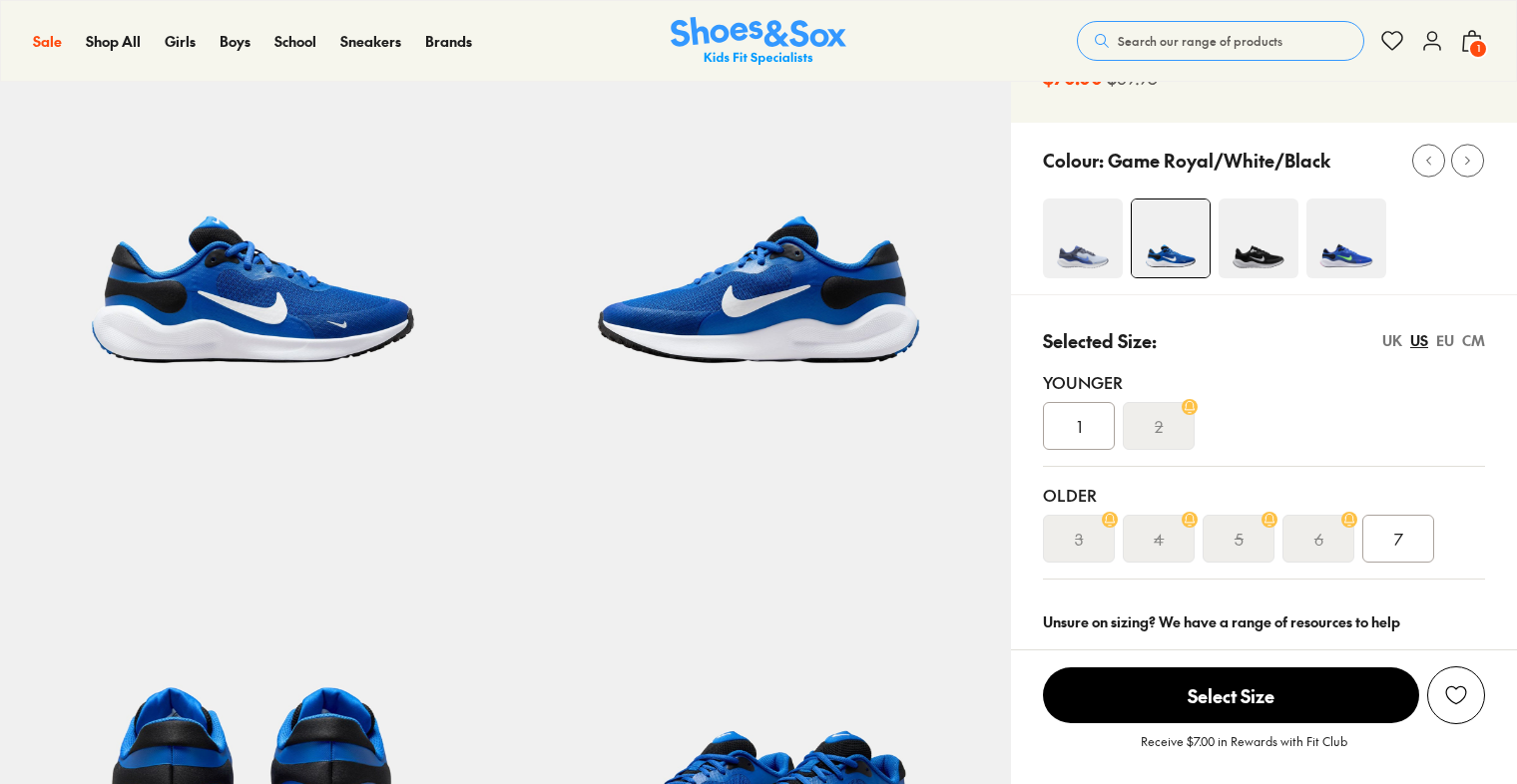 click on "Colour:
Game Royal/White/Black" at bounding box center [1279, 161] 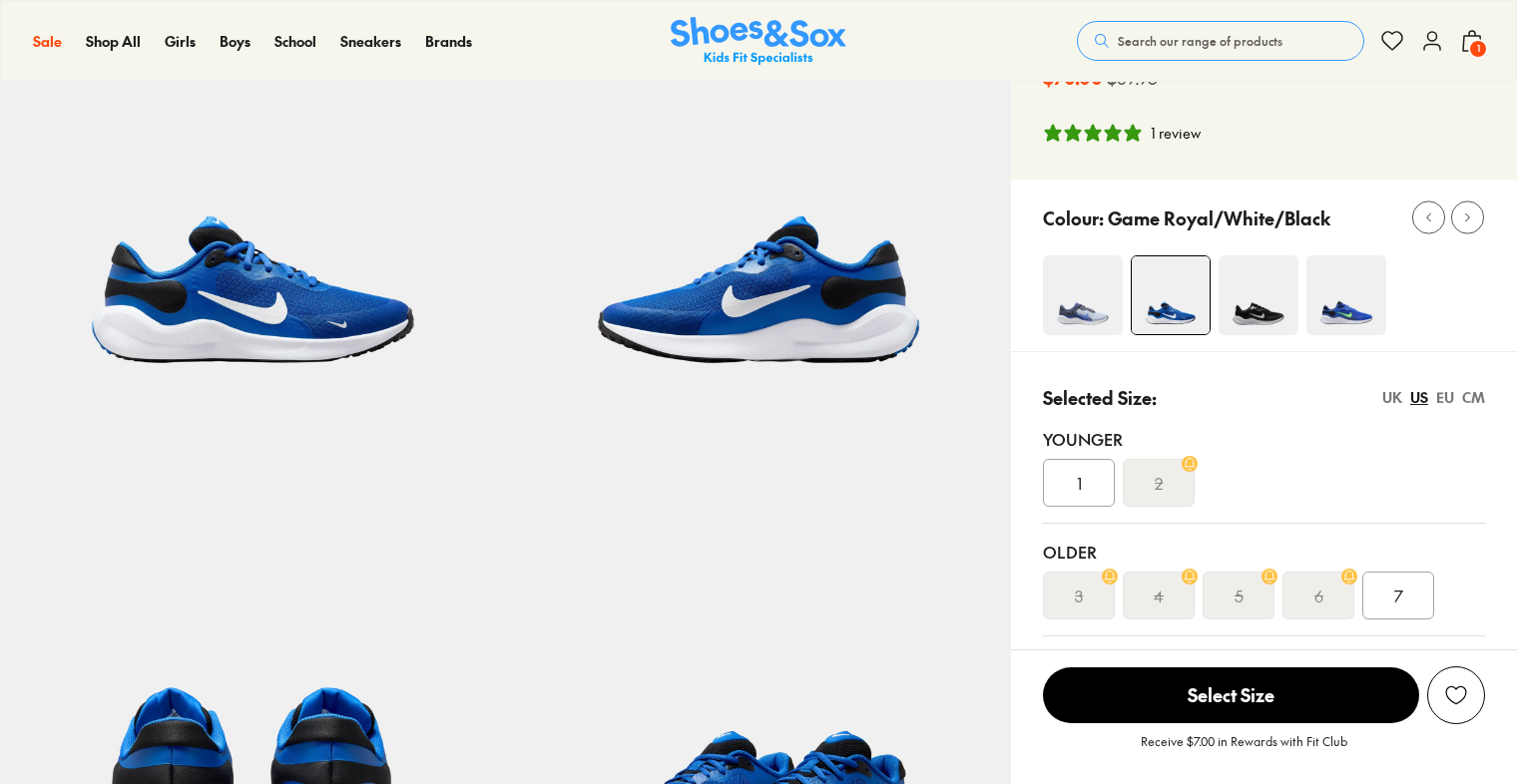 select on "*" 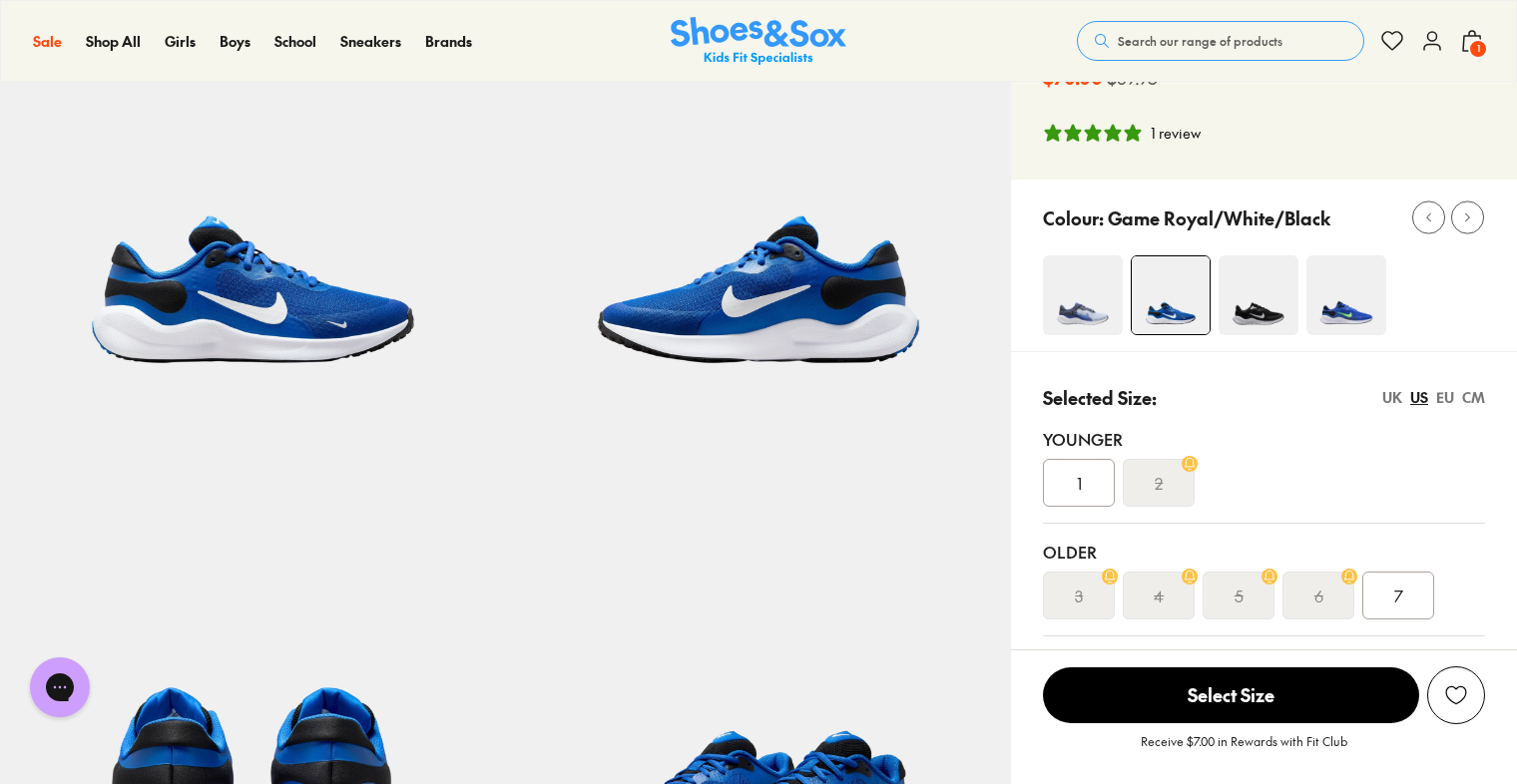 click at bounding box center [1346, 295] 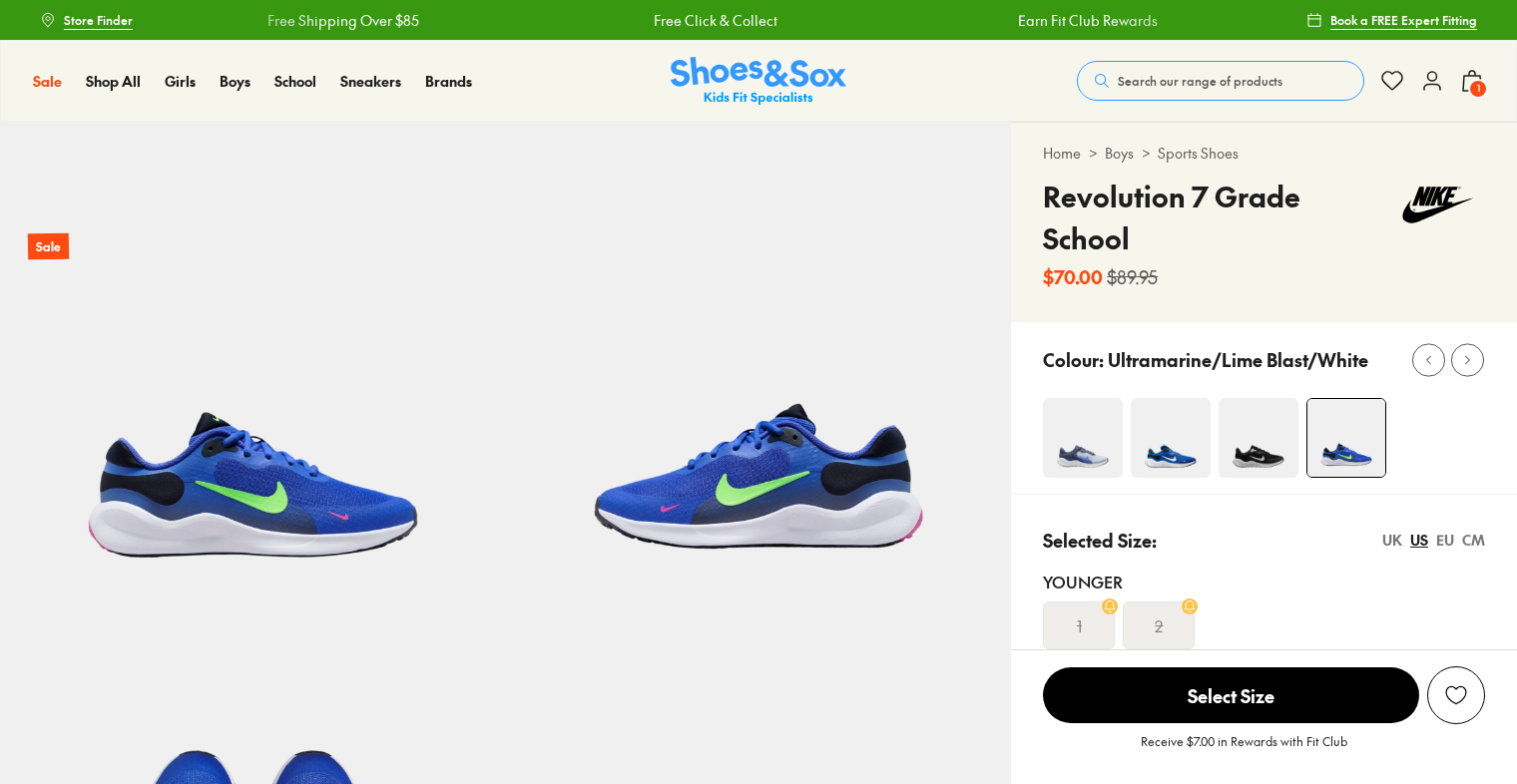 scroll, scrollTop: 0, scrollLeft: 0, axis: both 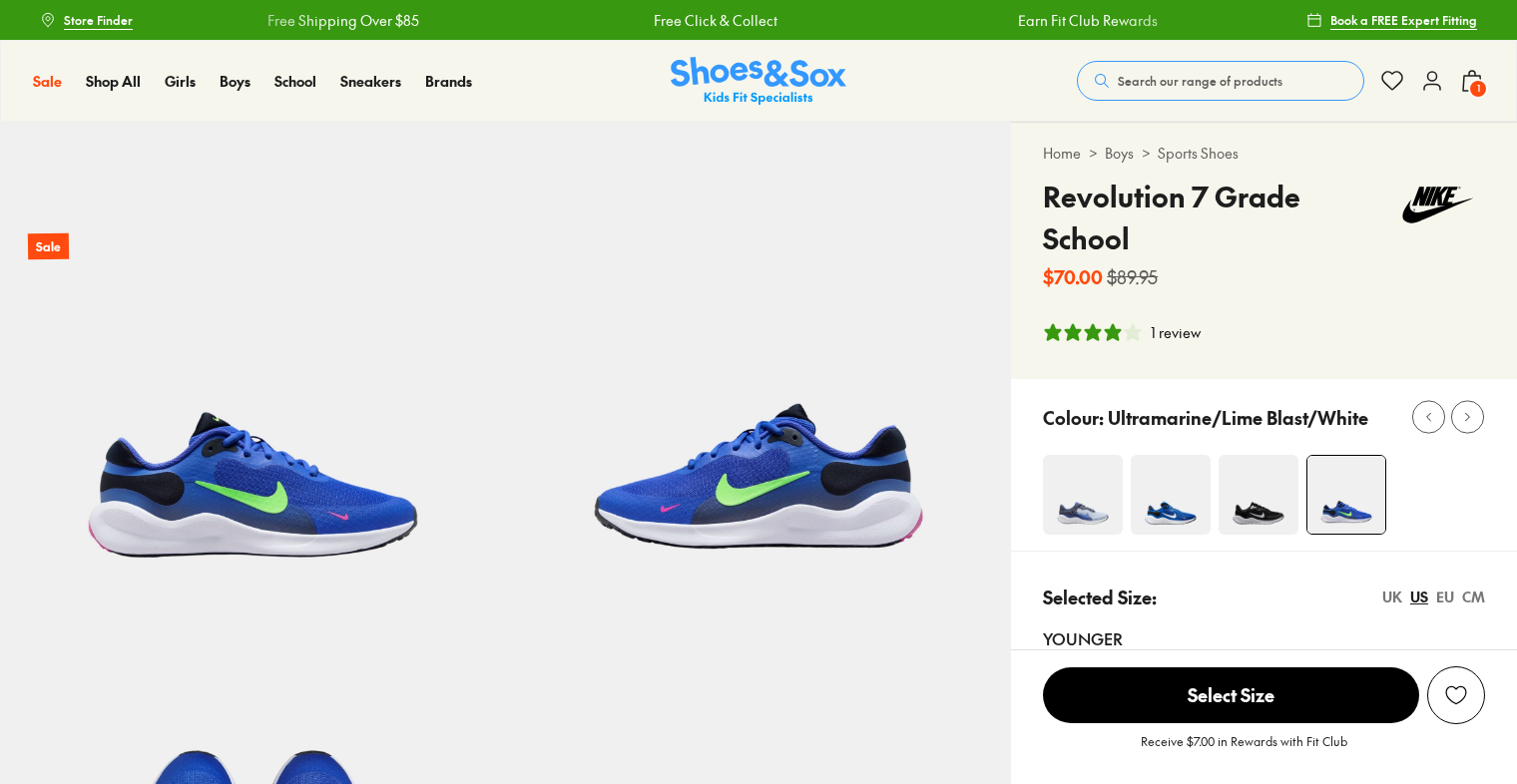 select on "*" 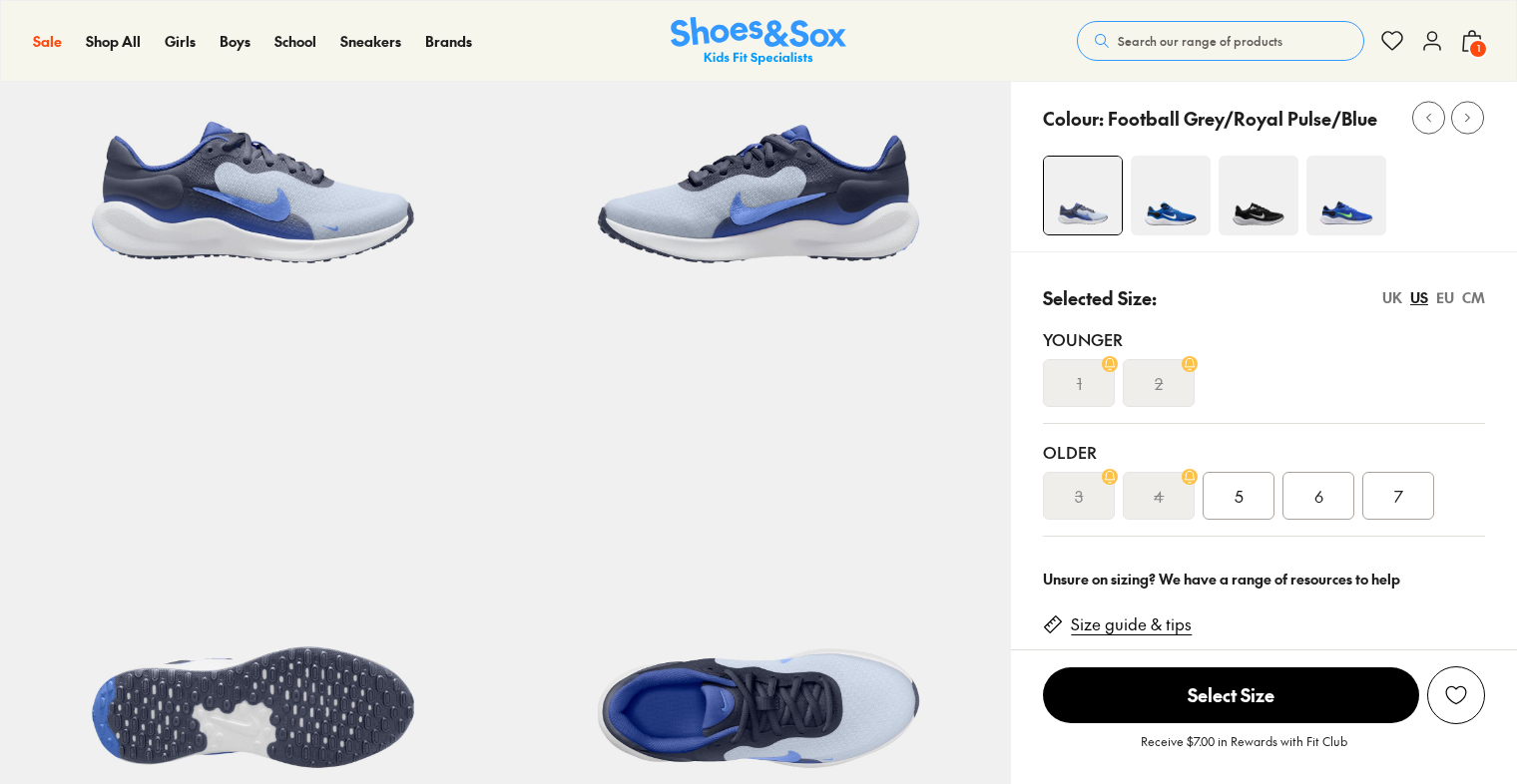 select on "*" 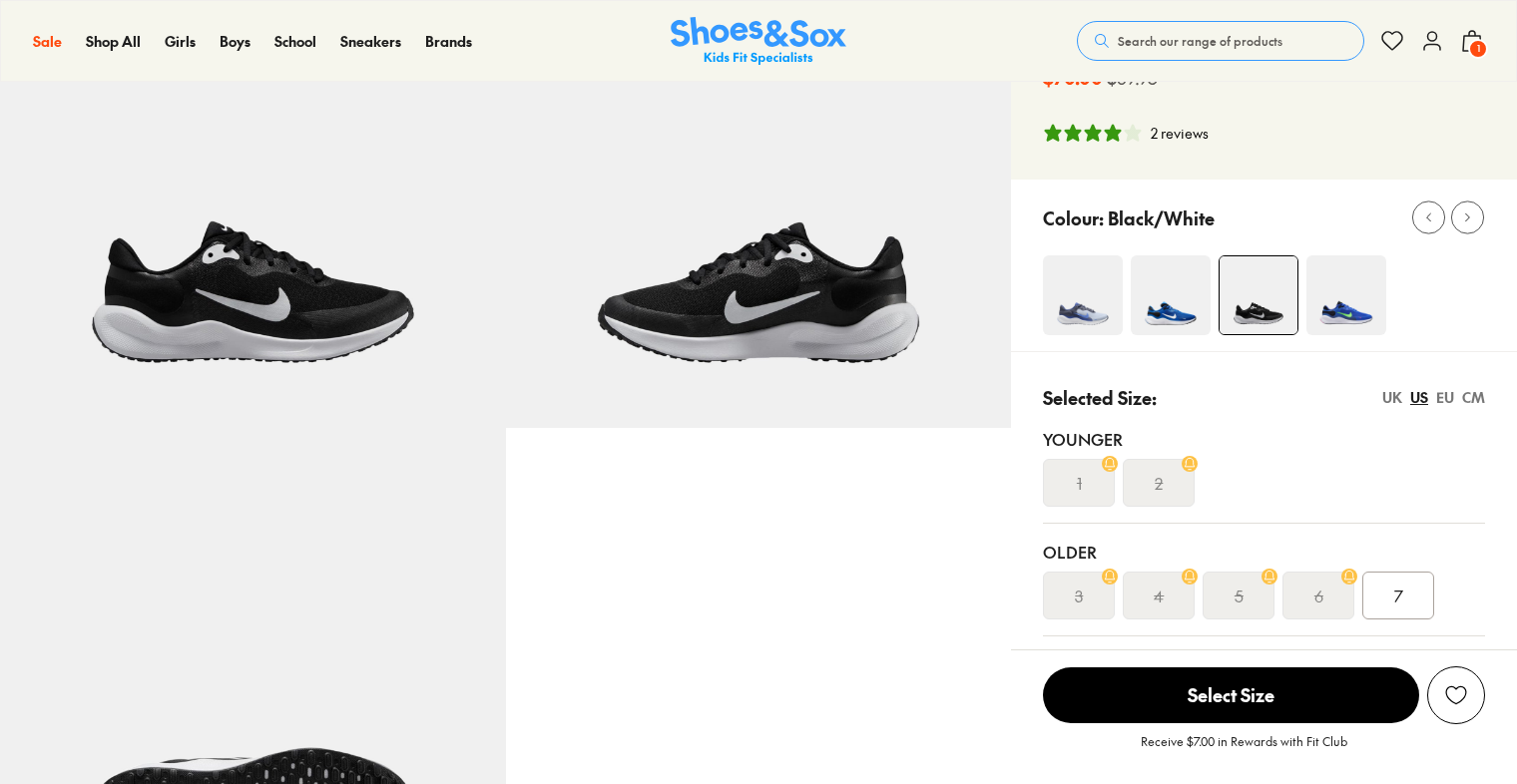 scroll, scrollTop: 0, scrollLeft: 0, axis: both 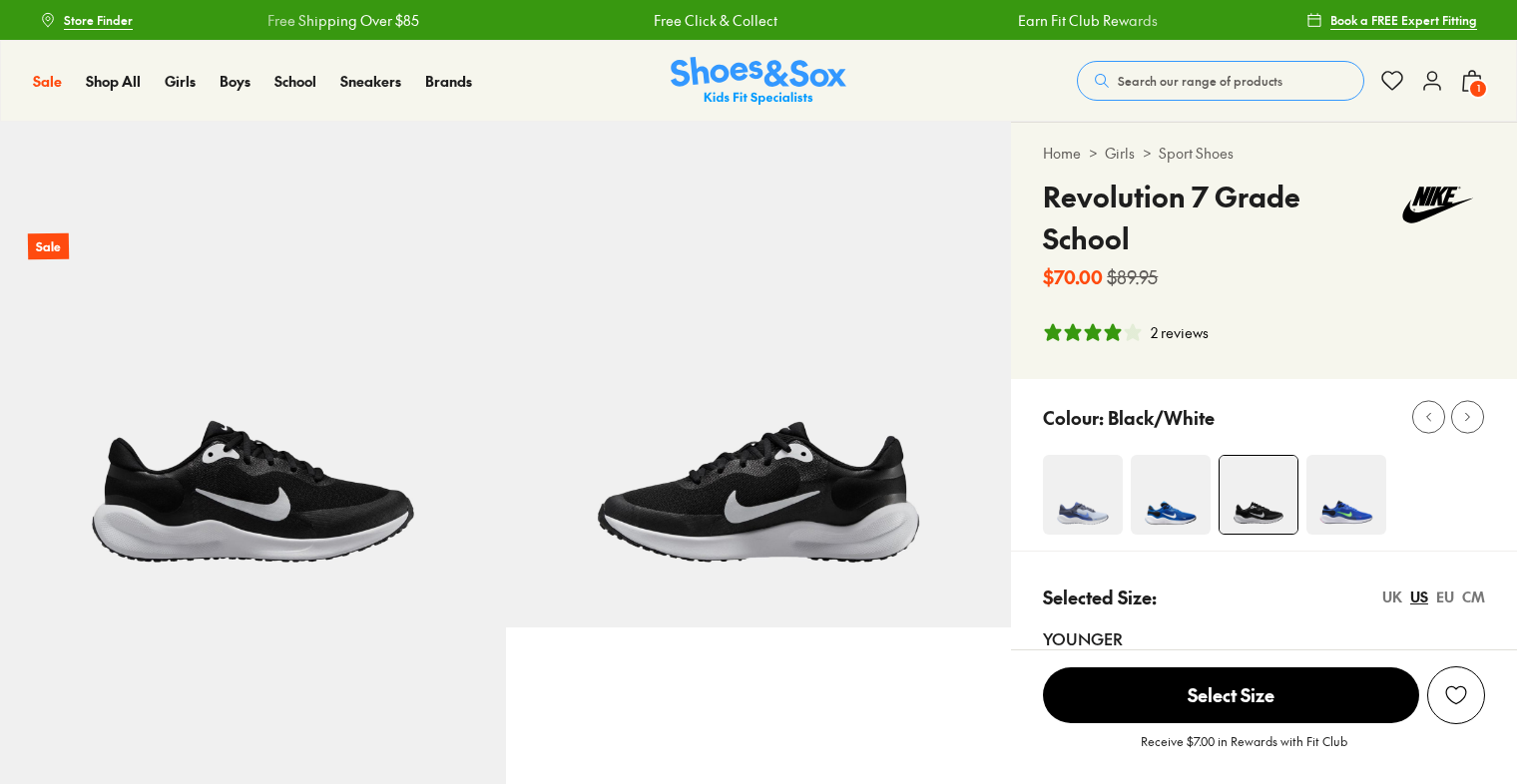 select on "*" 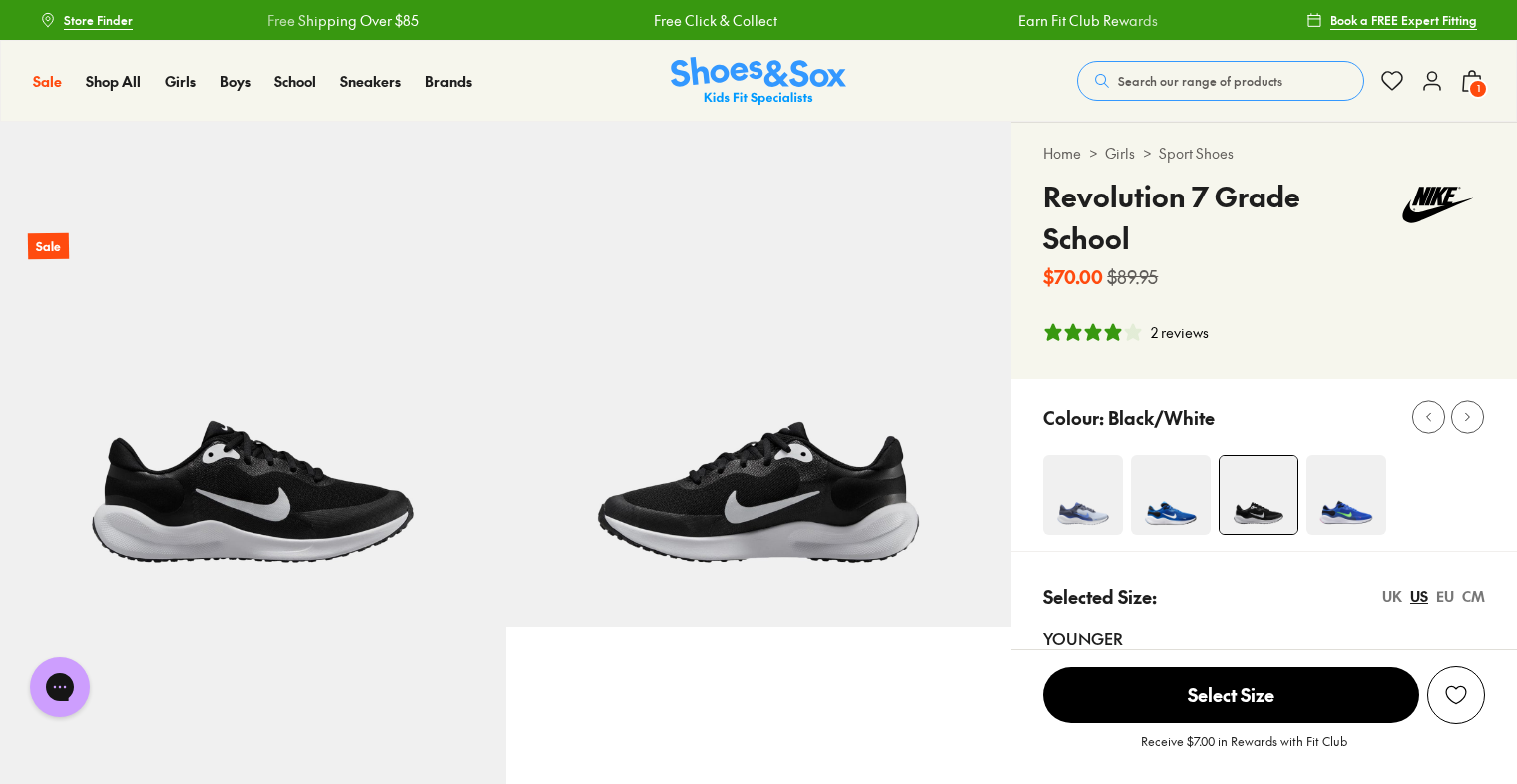 scroll, scrollTop: 0, scrollLeft: 0, axis: both 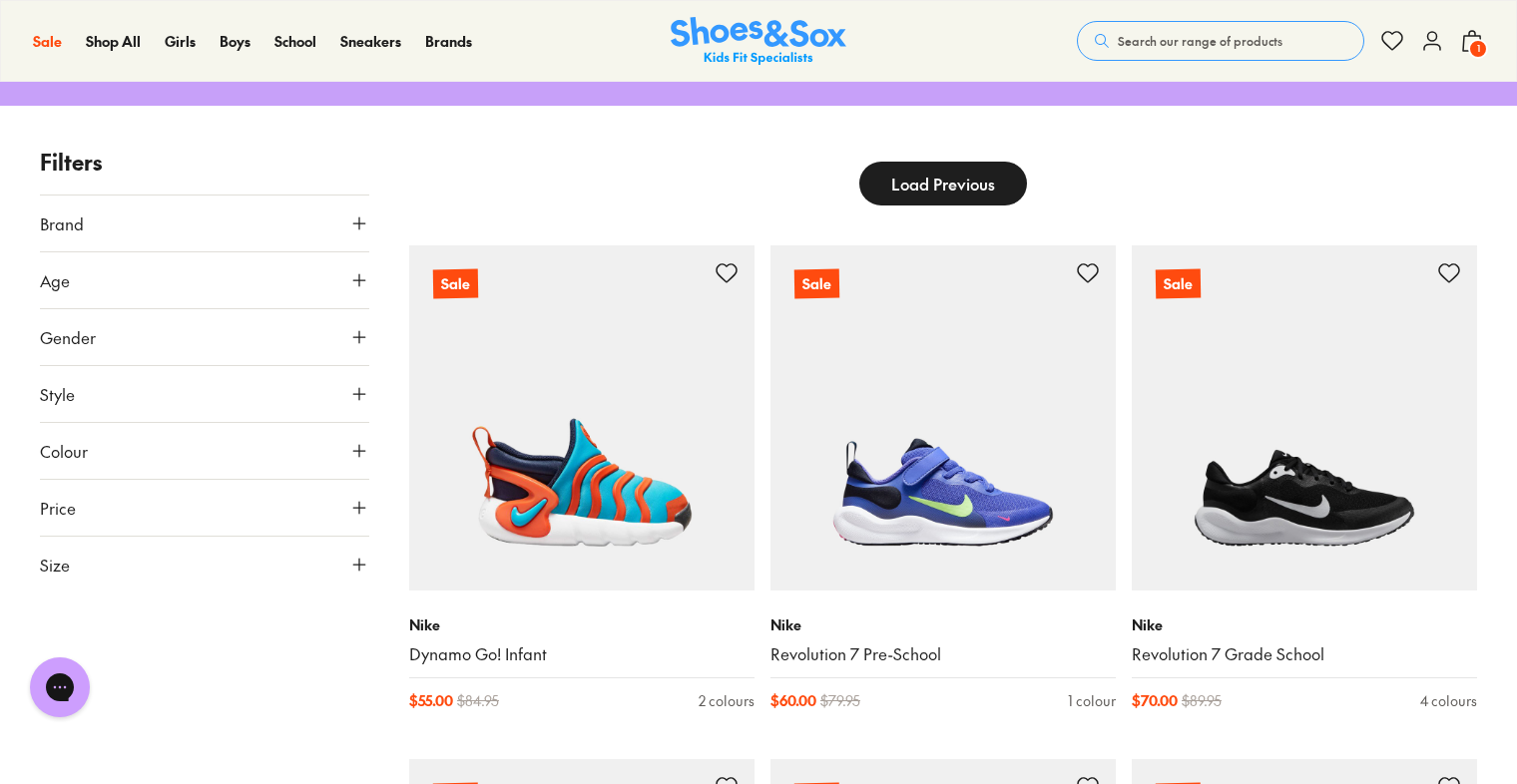 click on "Filters Brand Nike ( 139 ) Age Infant/Toddler ( 52 ) Senior ( 42 ) Youth ( 36 ) Adult ( 3 ) Gender All Boys Unisex Style Sneakers ( 69 ) Sport ( 52 ) Beach Sandals ( 12 ) Accessories ( 6 ) Colour Black ( 53 ) White ( 35 ) Blue ( 22 ) Grey ( 11 ) Red ( 7 ) Navy ( 5 ) Pink ( 2 ) Beige ( 1 ) Green ( 1 ) Neutrals ( 1 ) Yellow ( 1 ) Price Min $ 10 Max $ 170 Size EU UK US 1-3 Years 21 22 25 26 27 3-8 Years 28 31 32 8+ Years 35 36 40 Adult 42 Load Previous Sale Nike Dynamo Go! Infant $ 55.00 $ 84.95 2 colours Sale Nike Revolution 7 Pre-School $ 60.00 $ 79.95 1 colour Sale Nike Revolution 7 Grade School $ 70.00 $ 89.95 4 colours Sale Nike Revolution 7 Infant $ 55.00 $ 69.95 6 colours Sale Nike Star Runner 4 NN Black Infant $ 55.00 $ 69.95 1 colour Sale Nike Star Runner 4 NN Infant $ 55.00 $ 69.95 2 colours Sale Nike Star Runner 4 NN Grade School $ 60.00 $ 79.95 4 colours Sale Nike Air Zoom Pegasus 40 Grade School $ 100.00 $ 139.95 1 colour Sale Nike Team Hustle D 11 Infant $ 60.00 $ 74.95 1 colour Sale Nike $ 50.00 $" at bounding box center [758, 1211] 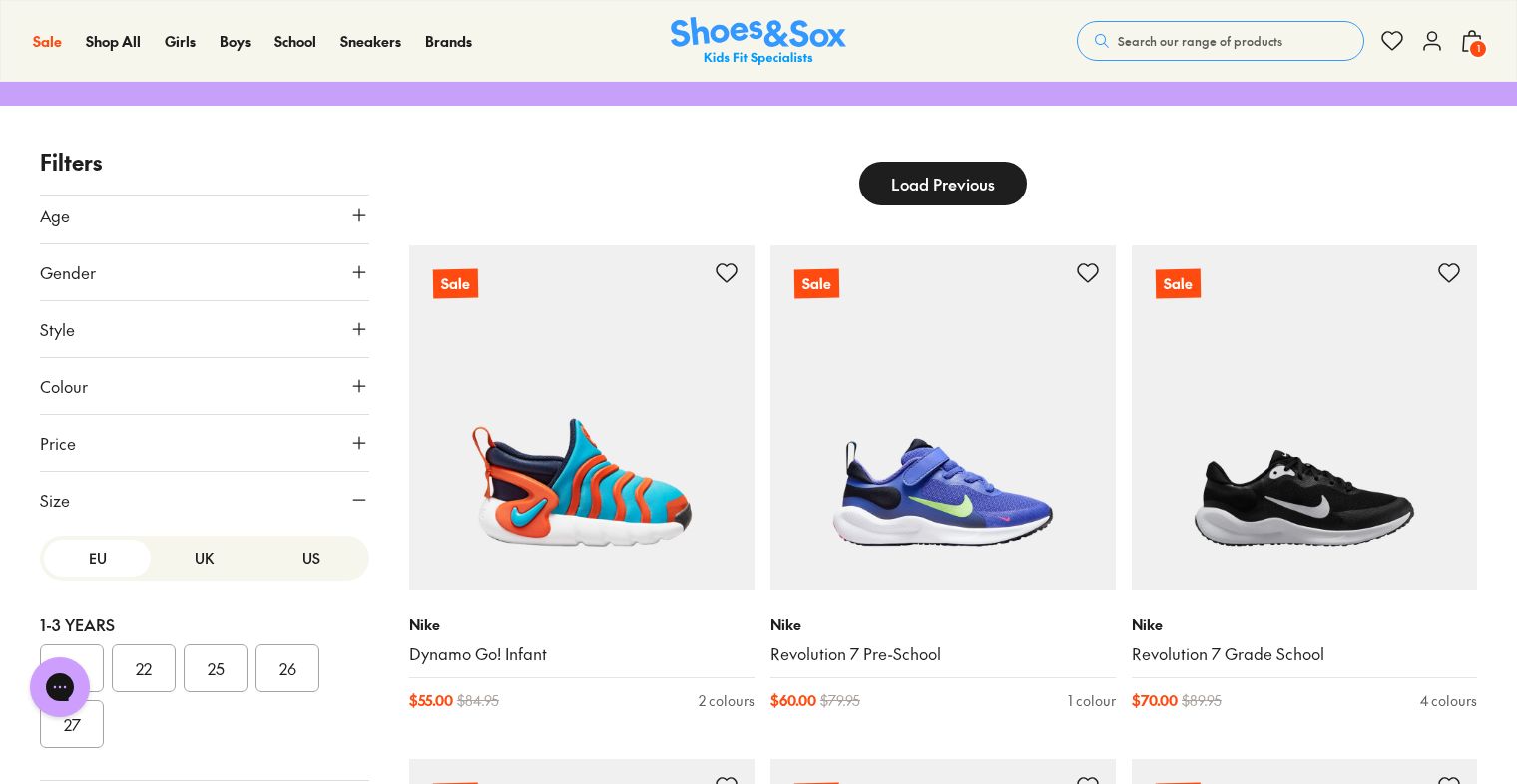 scroll, scrollTop: 156, scrollLeft: 0, axis: vertical 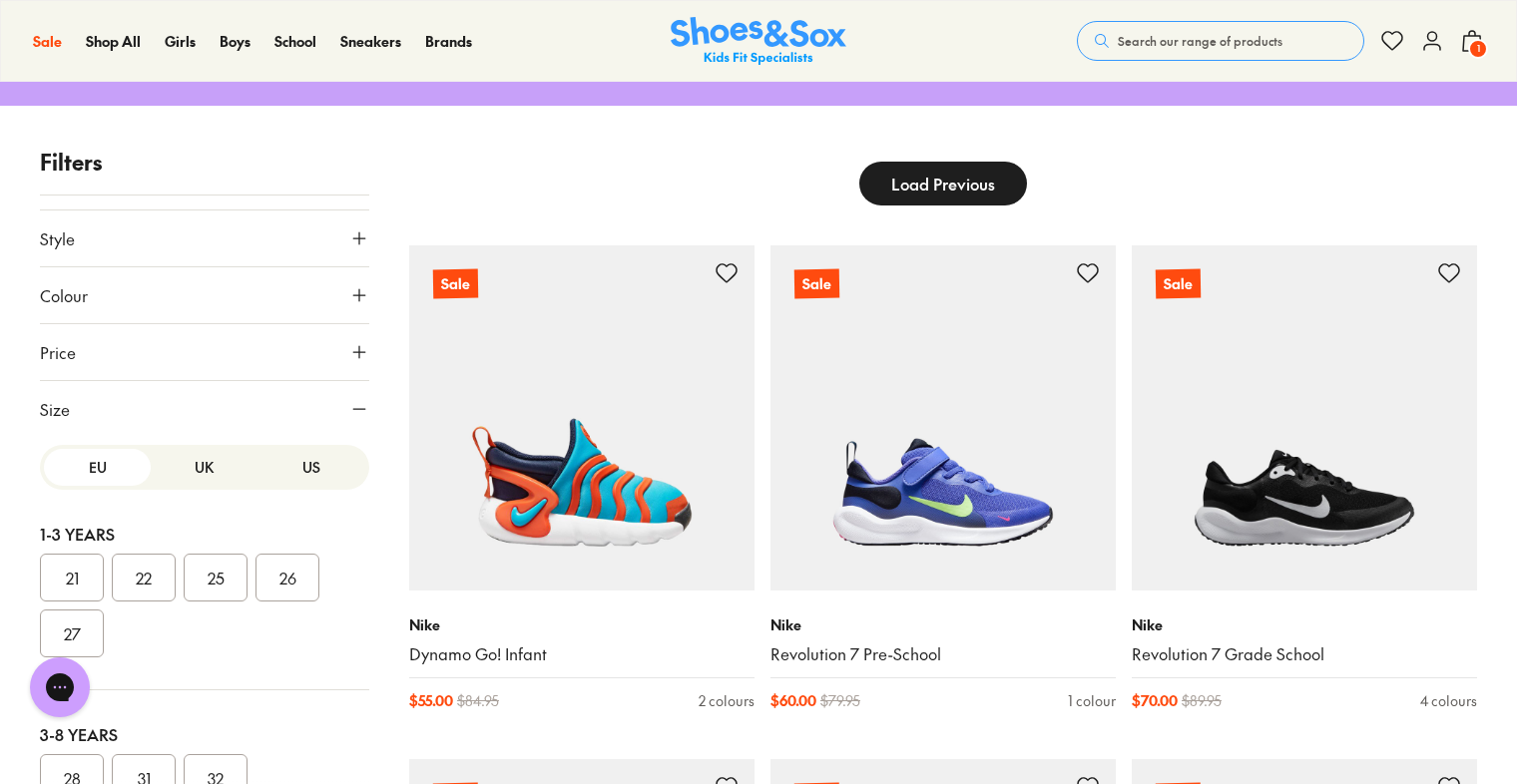 click on "US" at bounding box center (311, 467) 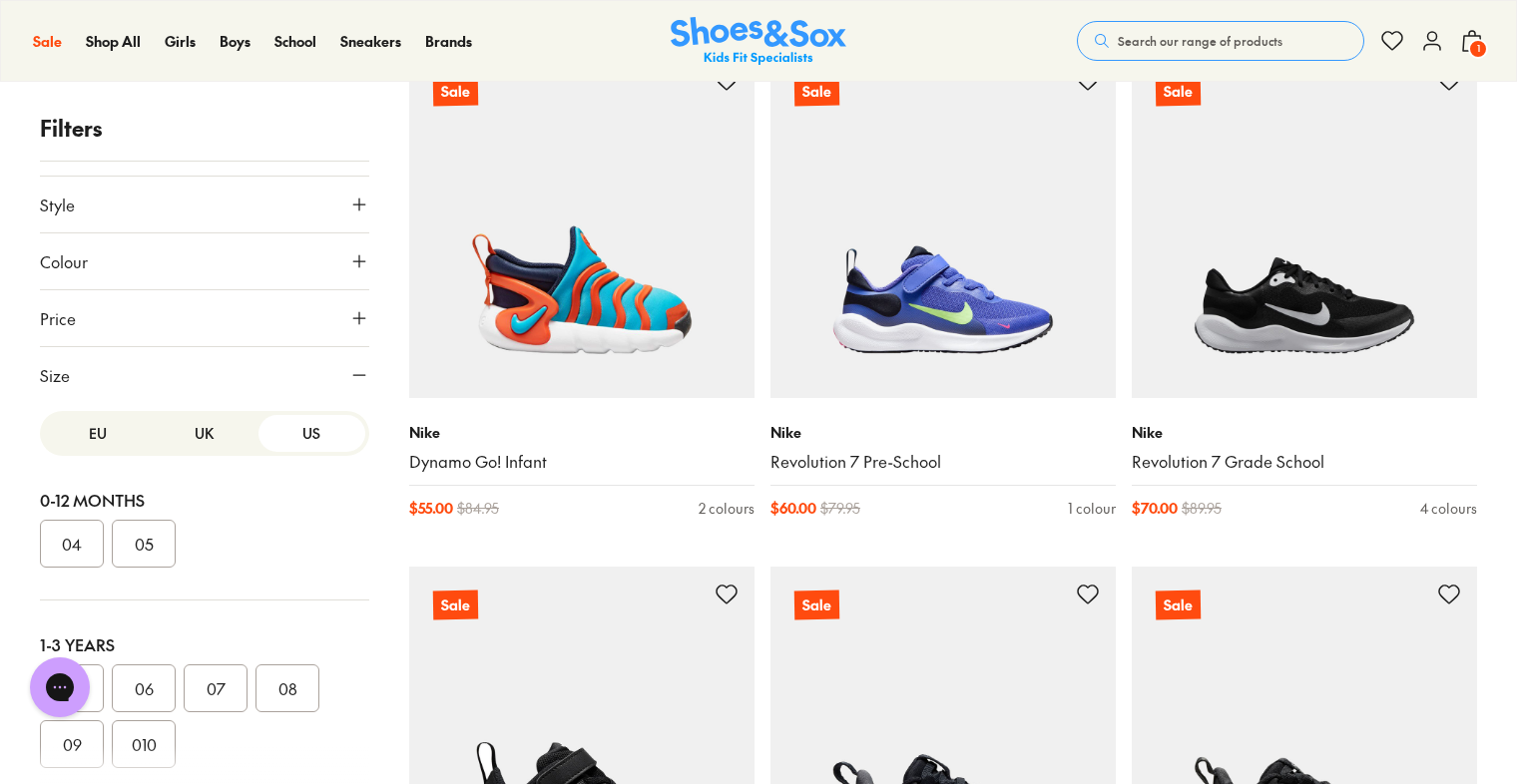 scroll, scrollTop: 656, scrollLeft: 0, axis: vertical 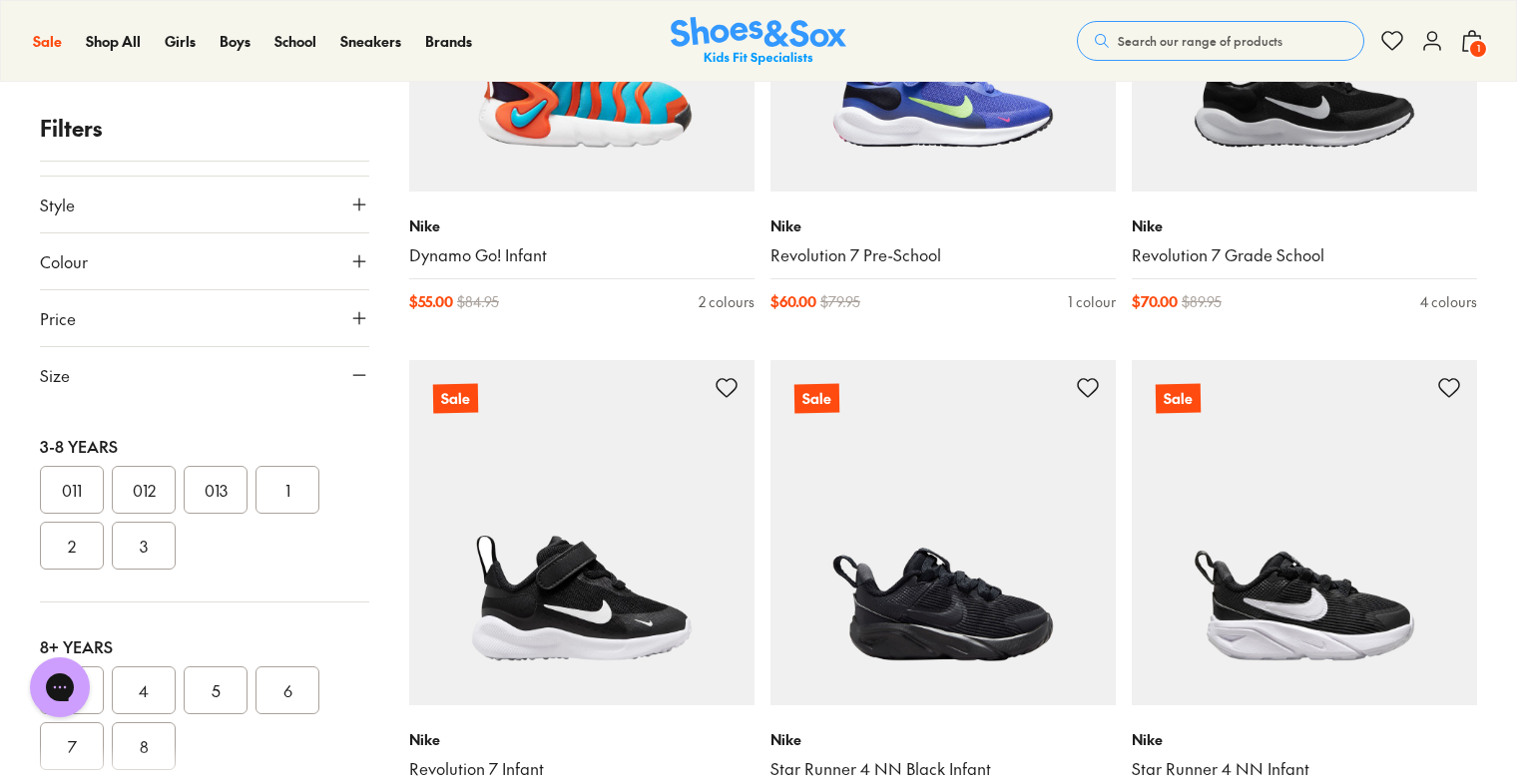 click on "2" at bounding box center (72, 546) 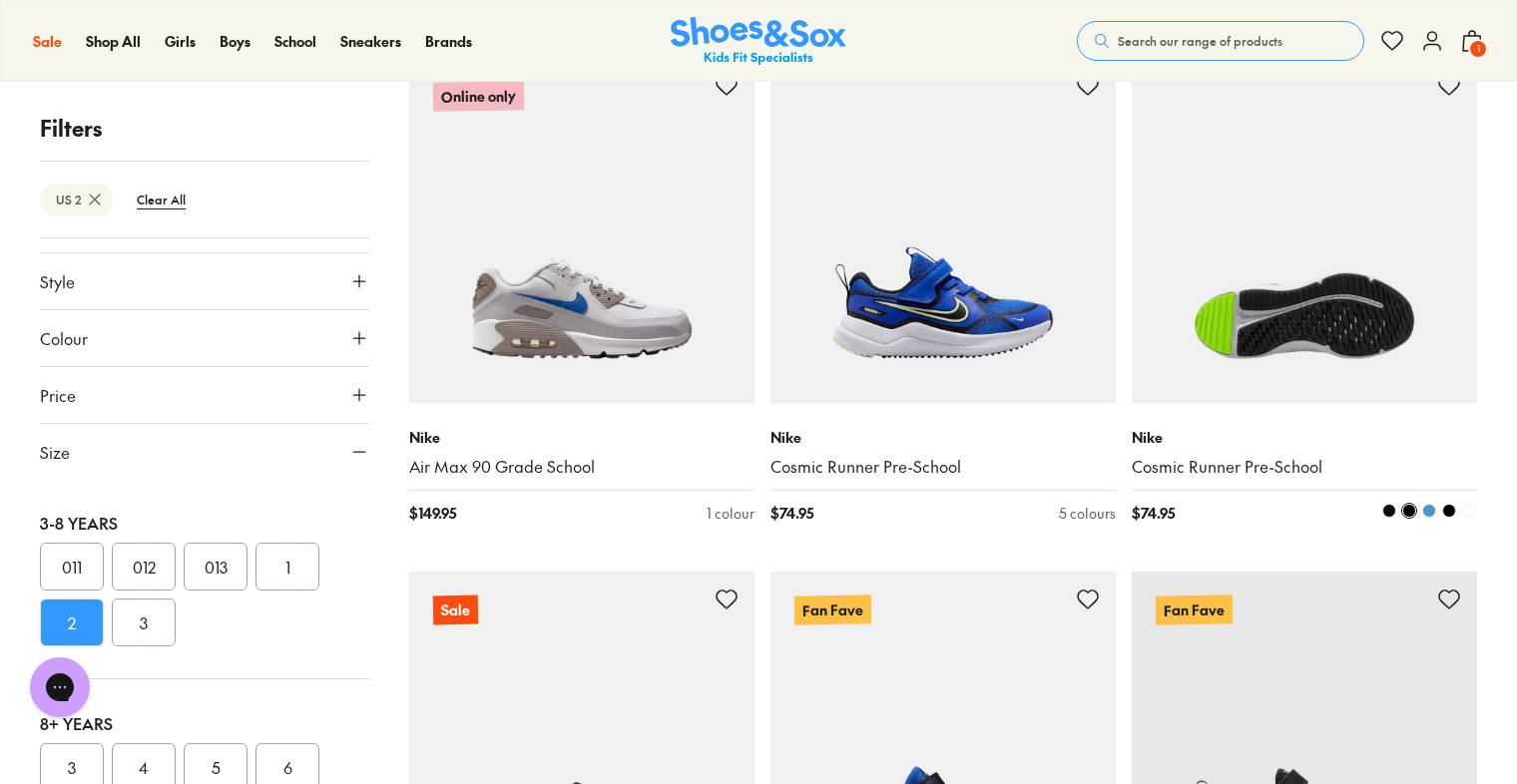 scroll, scrollTop: 4453, scrollLeft: 0, axis: vertical 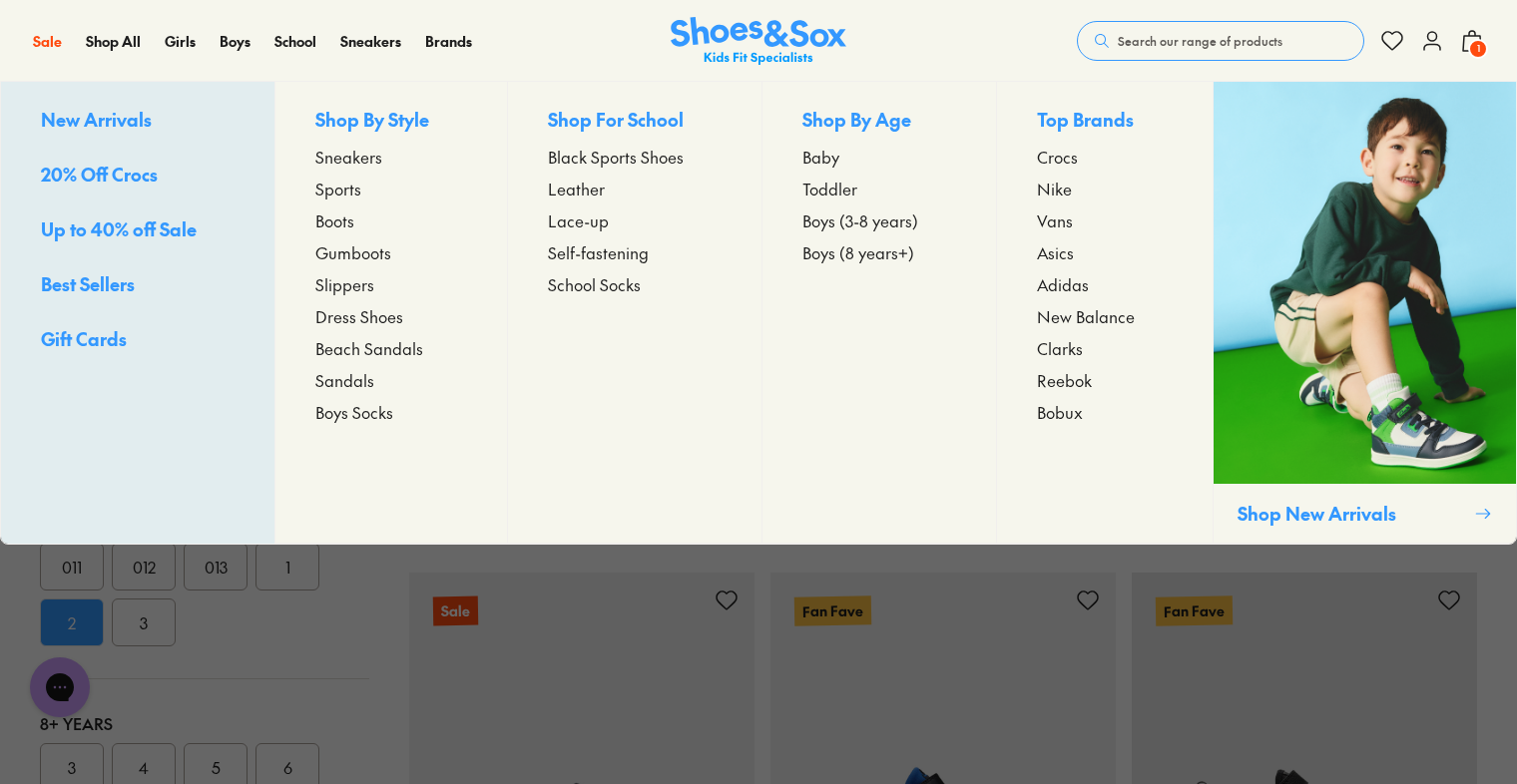 click on "Asics" at bounding box center (1055, 252) 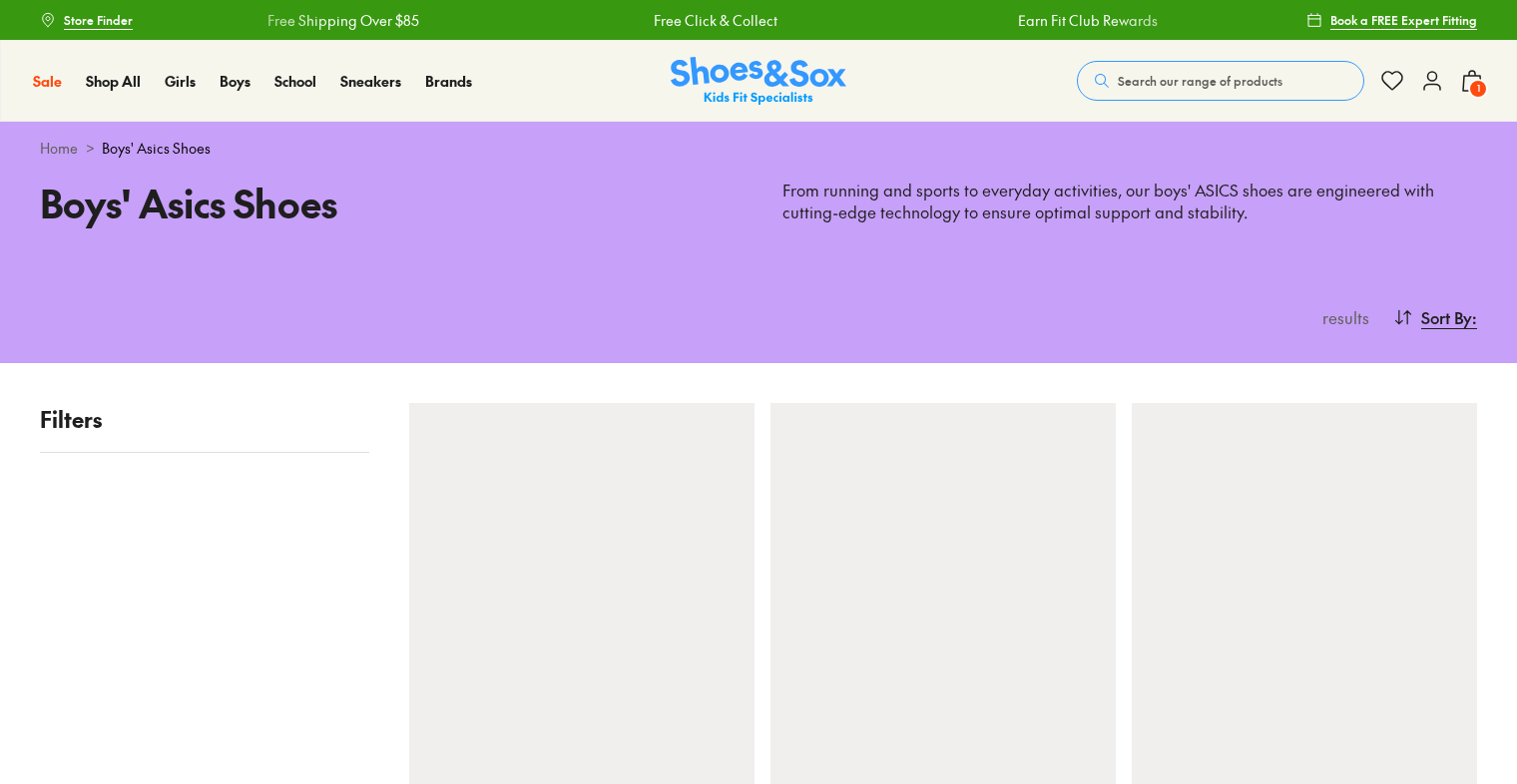 scroll, scrollTop: 0, scrollLeft: 0, axis: both 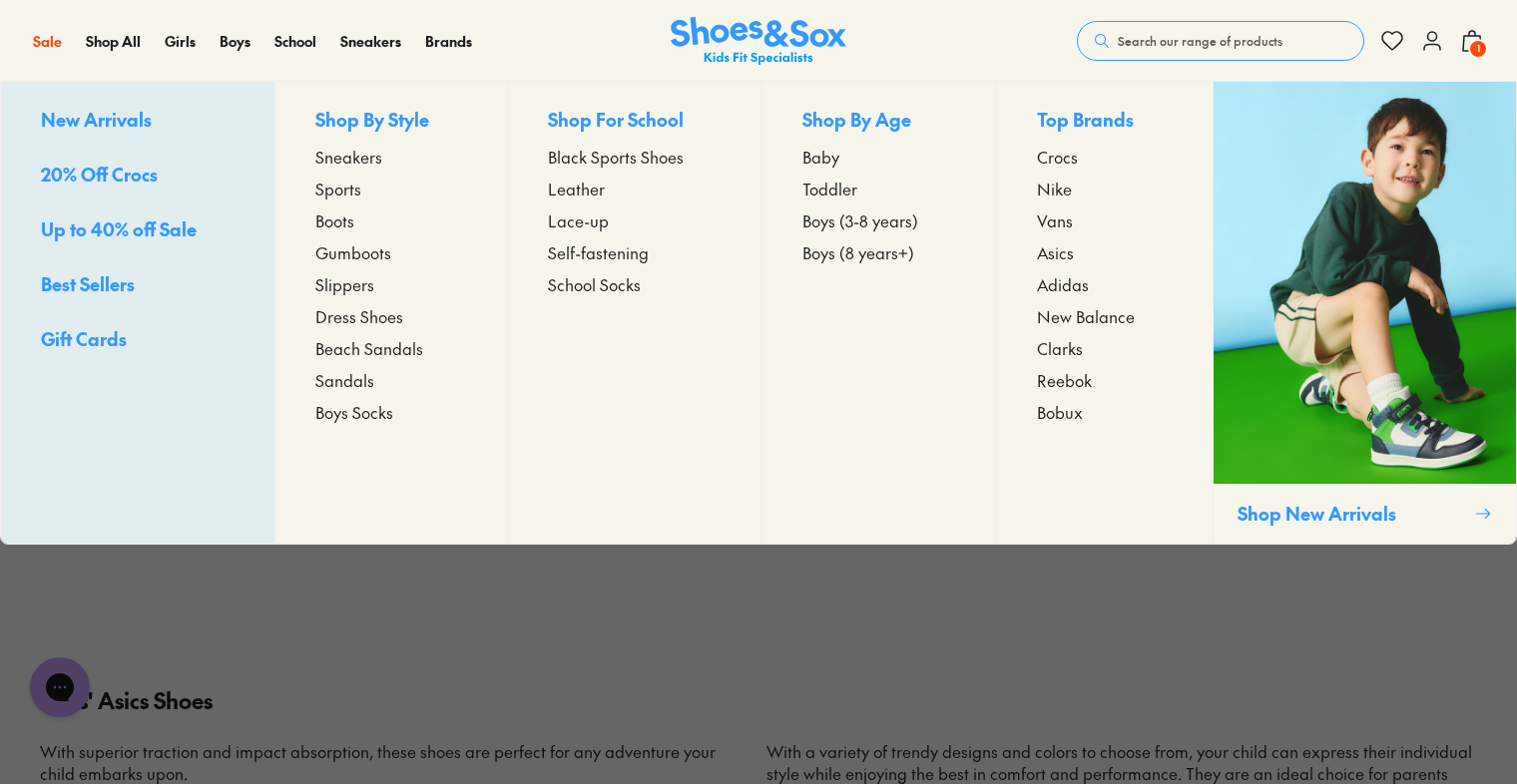 click on "Sports" at bounding box center (338, 189) 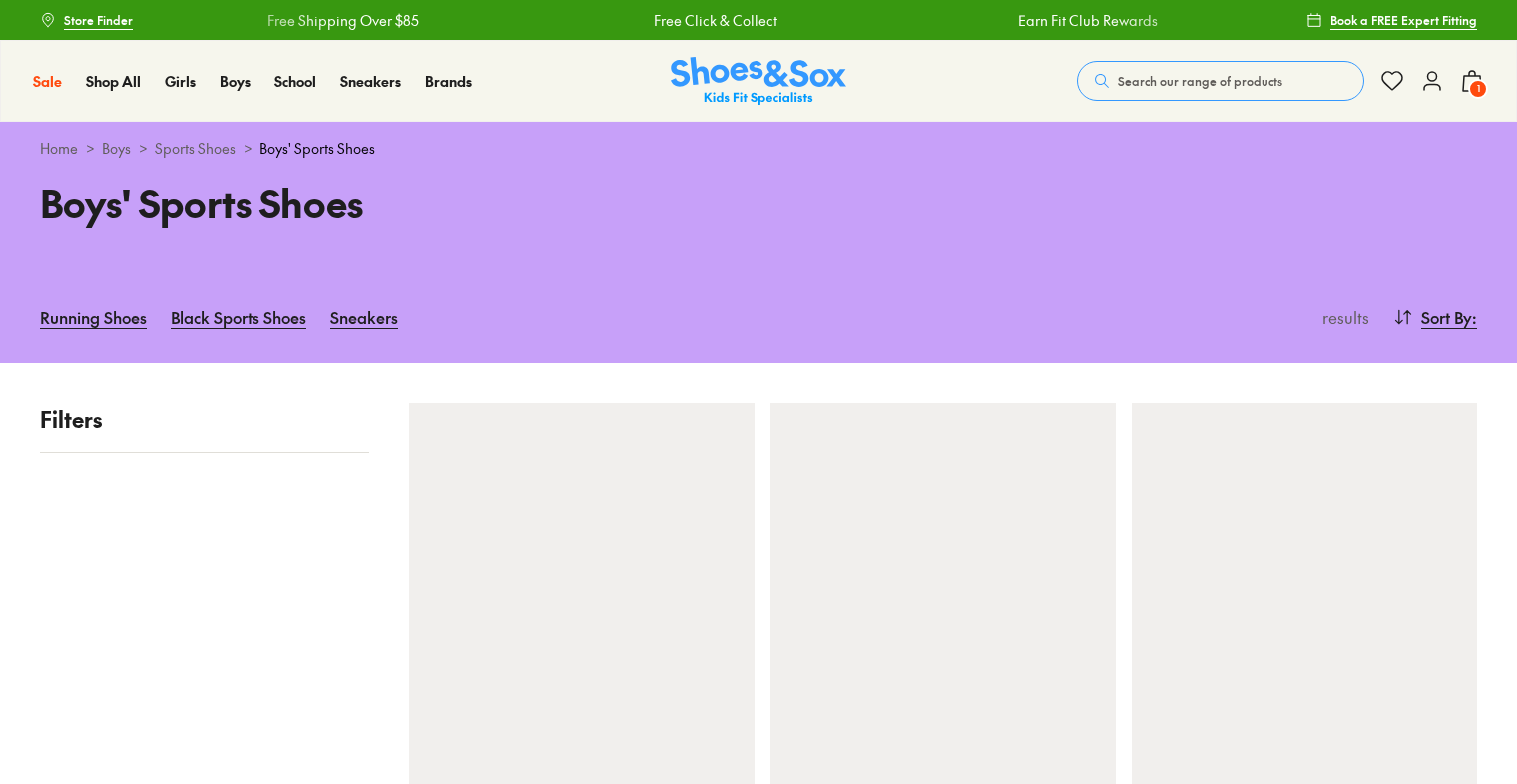 scroll, scrollTop: 0, scrollLeft: 0, axis: both 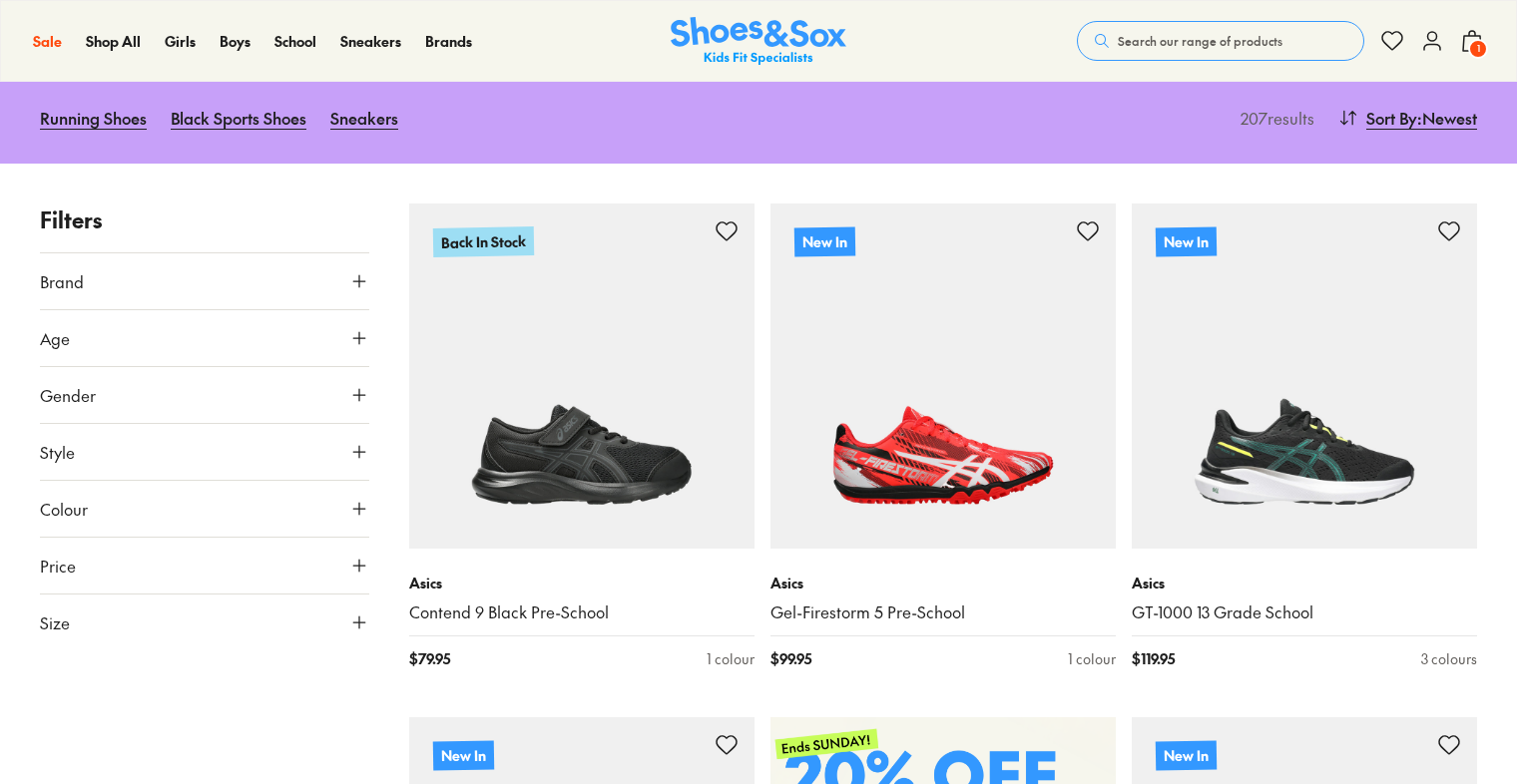 click 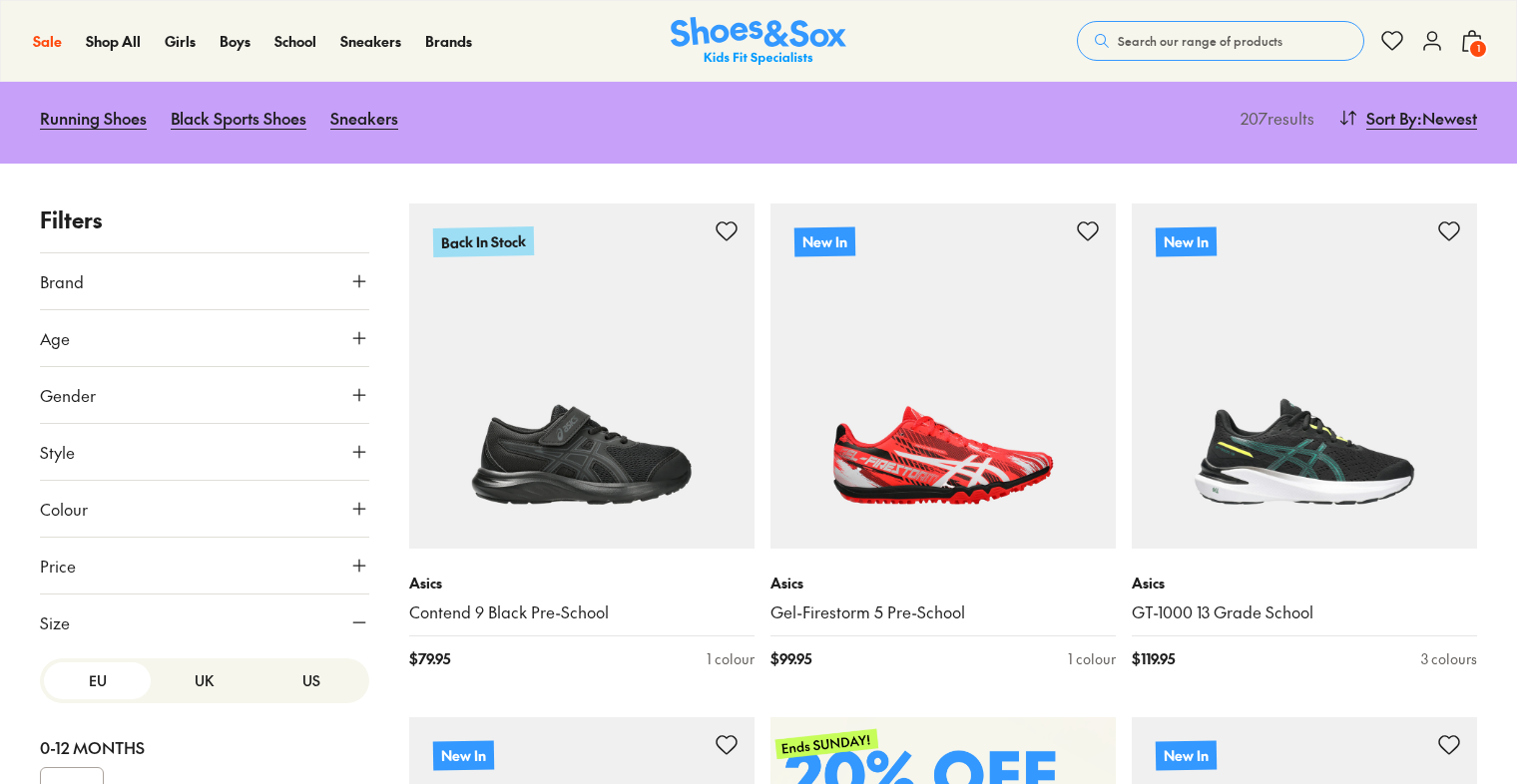 scroll, scrollTop: 156, scrollLeft: 0, axis: vertical 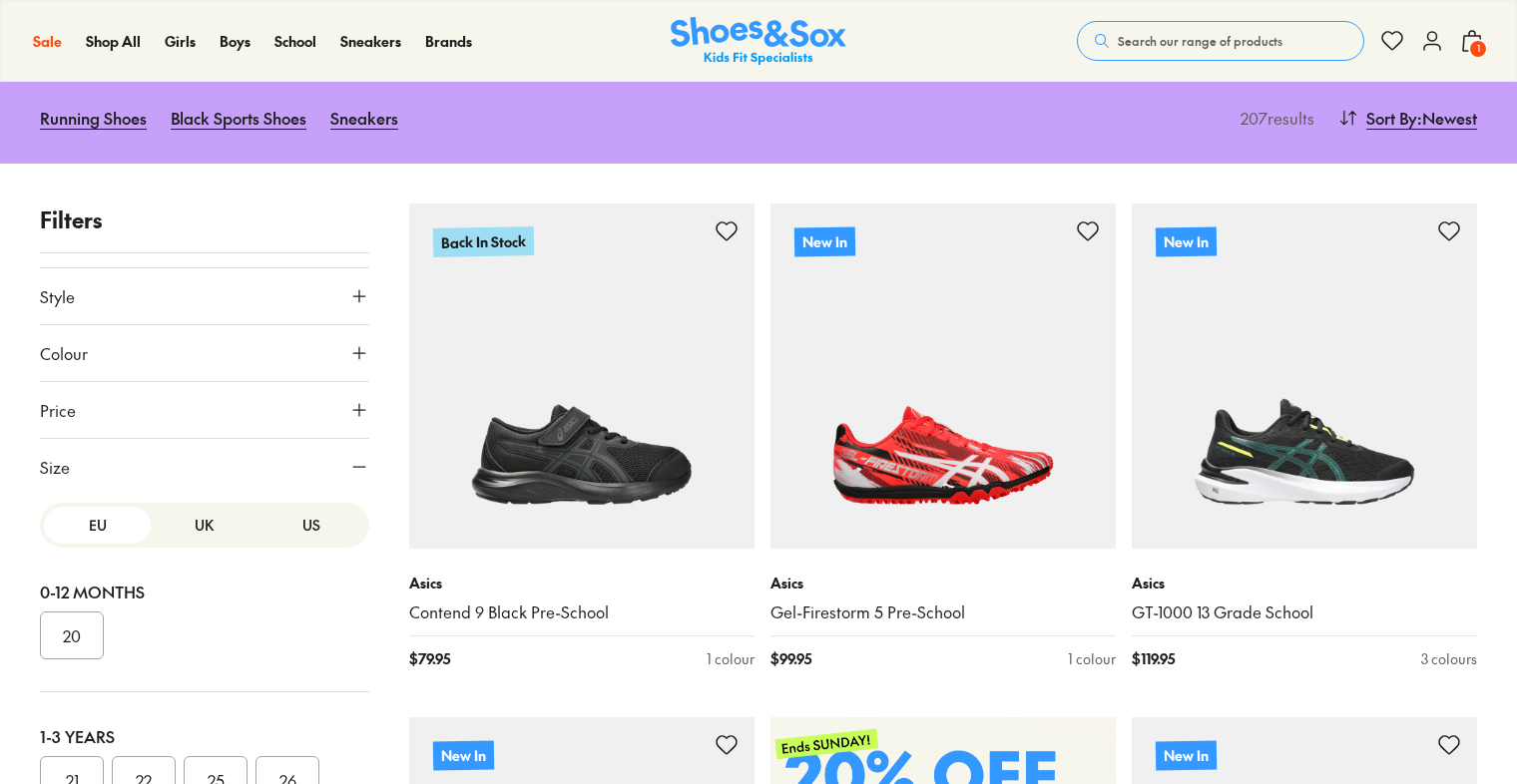 click on "US" at bounding box center (311, 525) 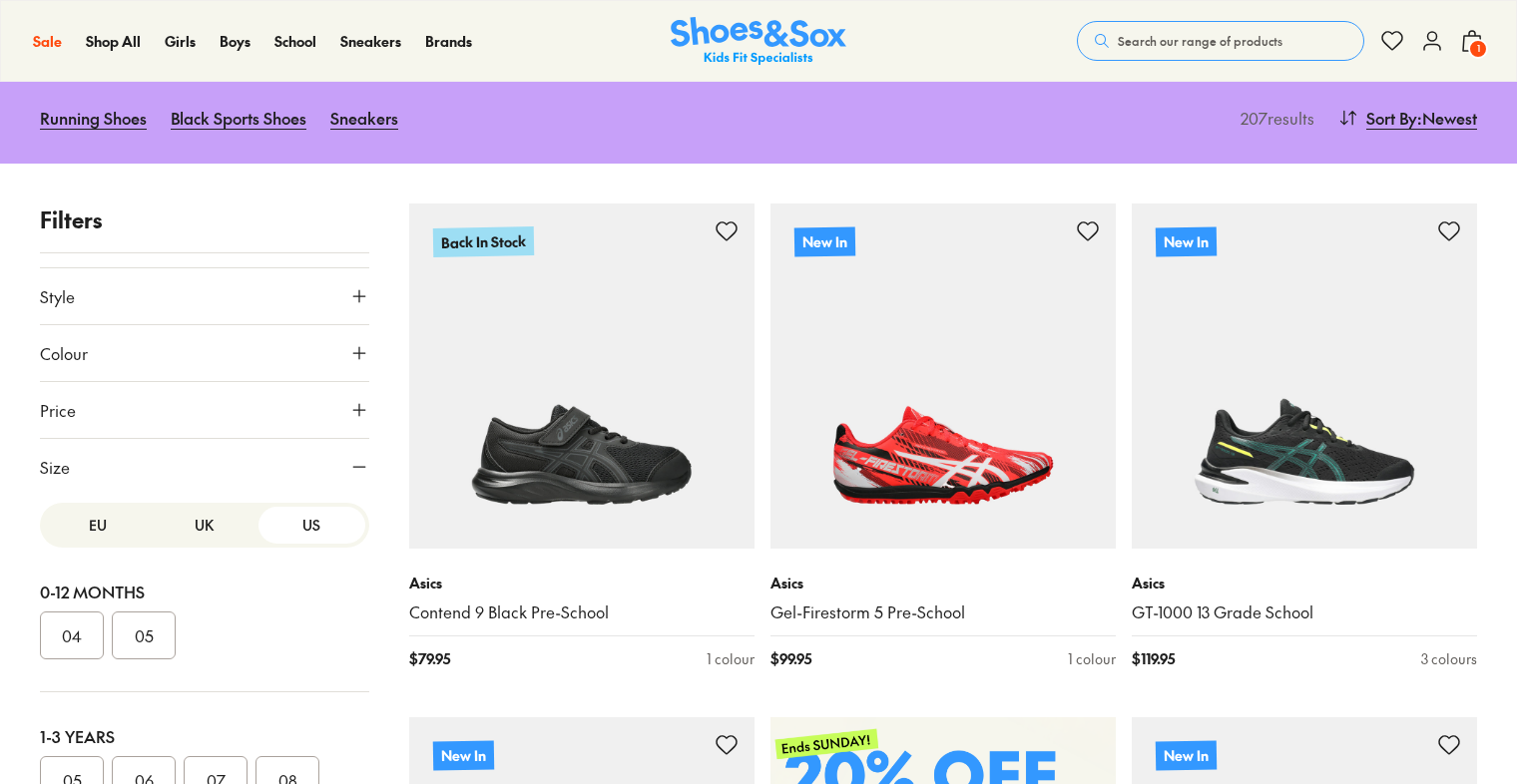 scroll, scrollTop: 798, scrollLeft: 0, axis: vertical 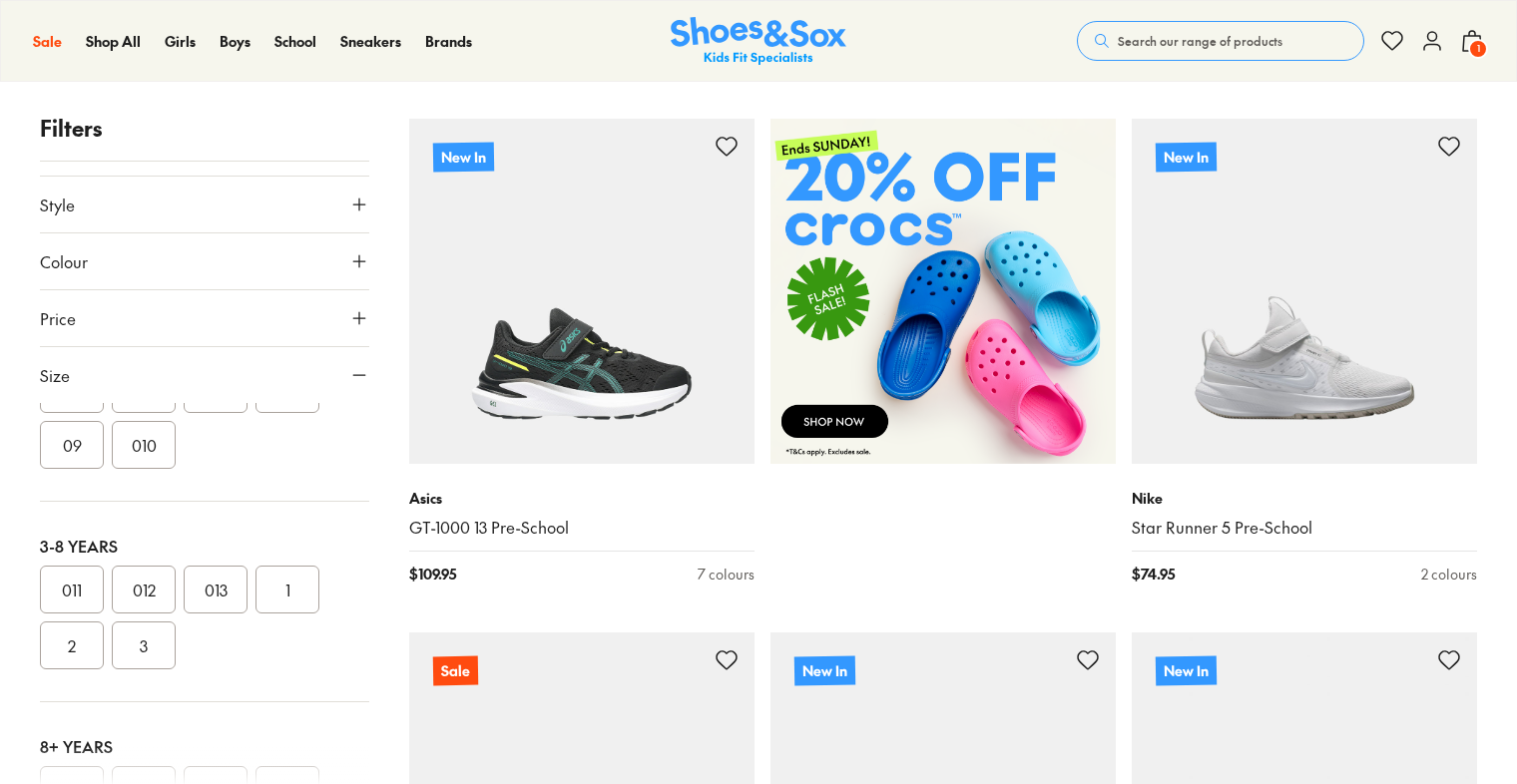 click on "2" at bounding box center [72, 645] 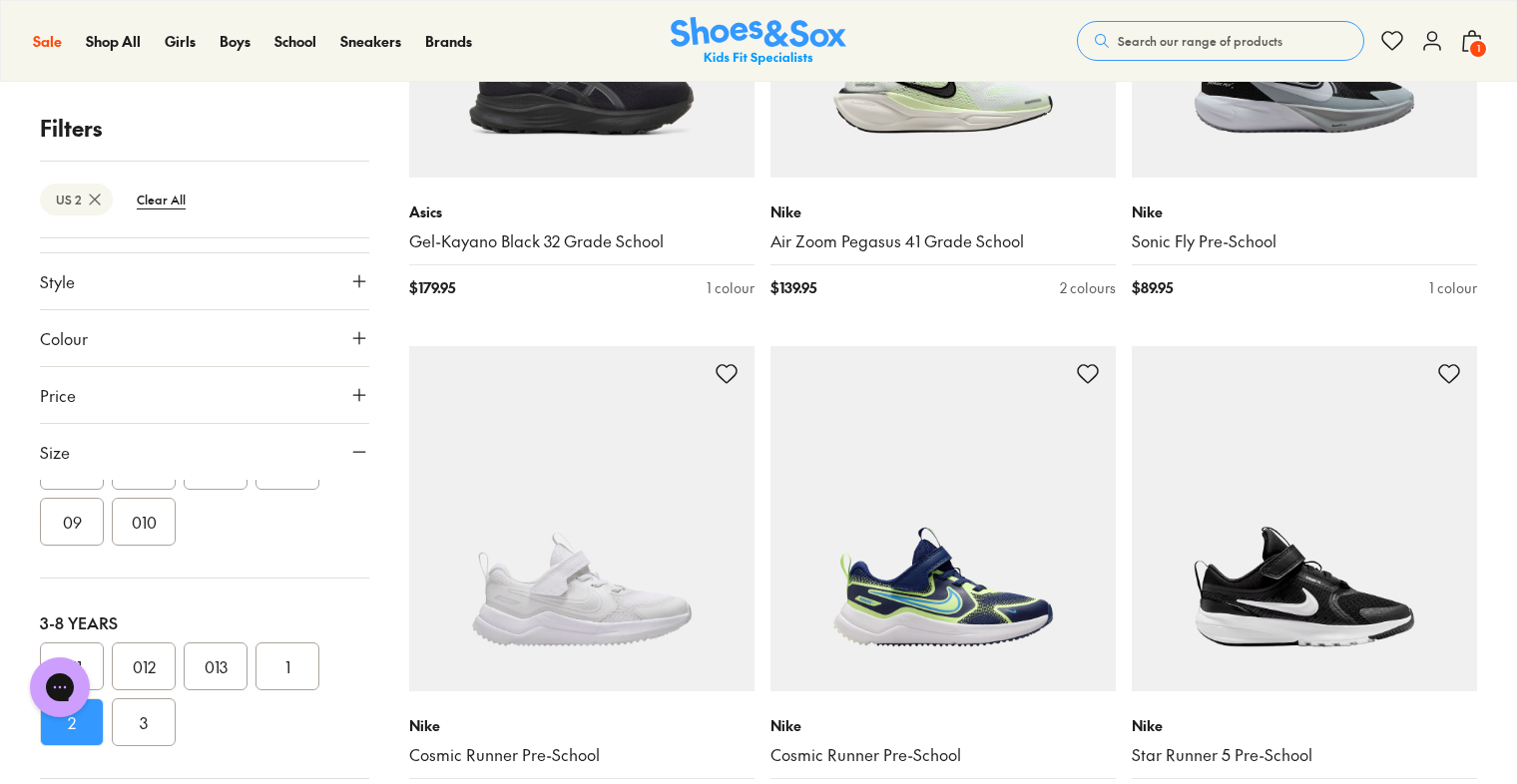 scroll, scrollTop: 1560, scrollLeft: 0, axis: vertical 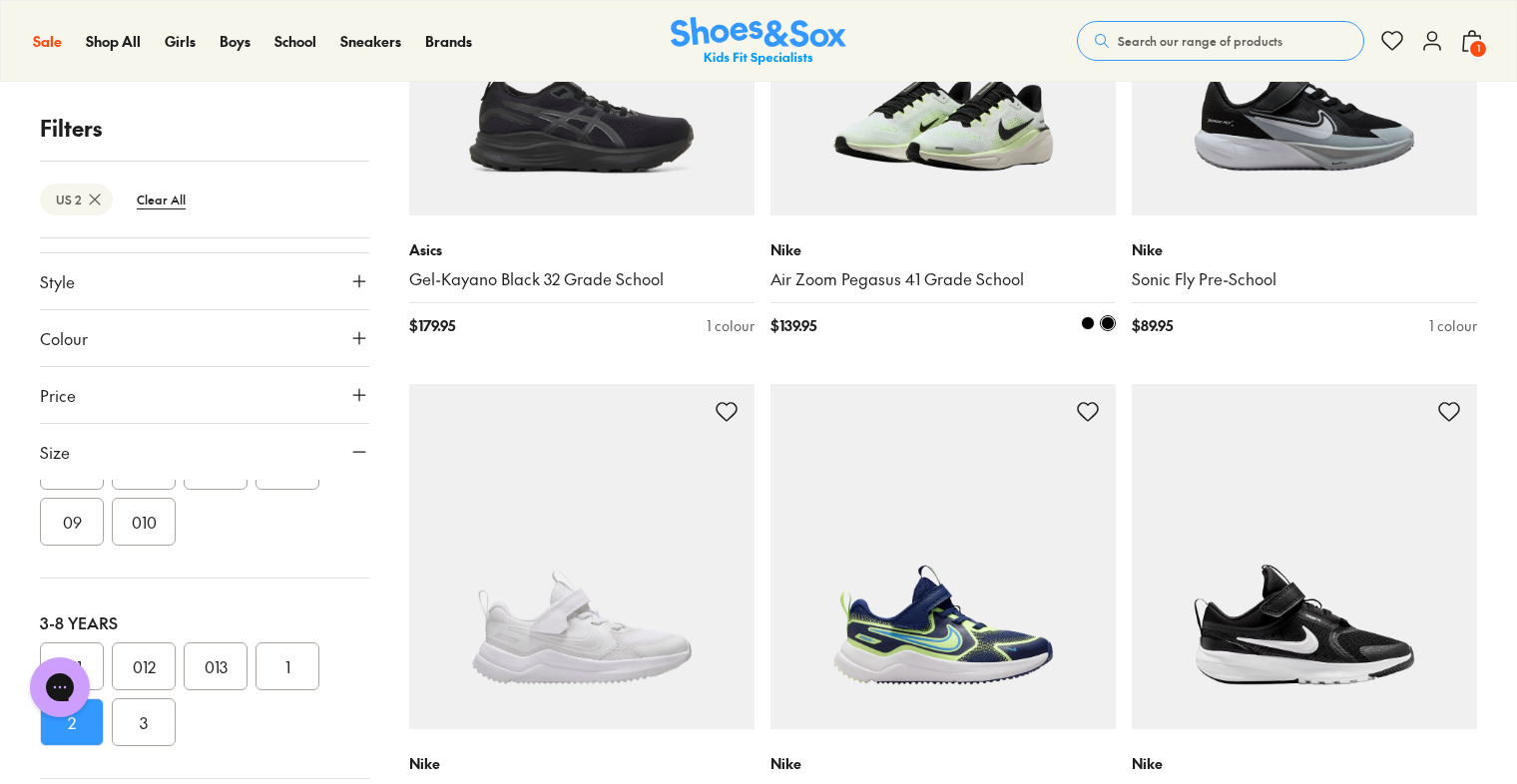 click at bounding box center [1088, 323] 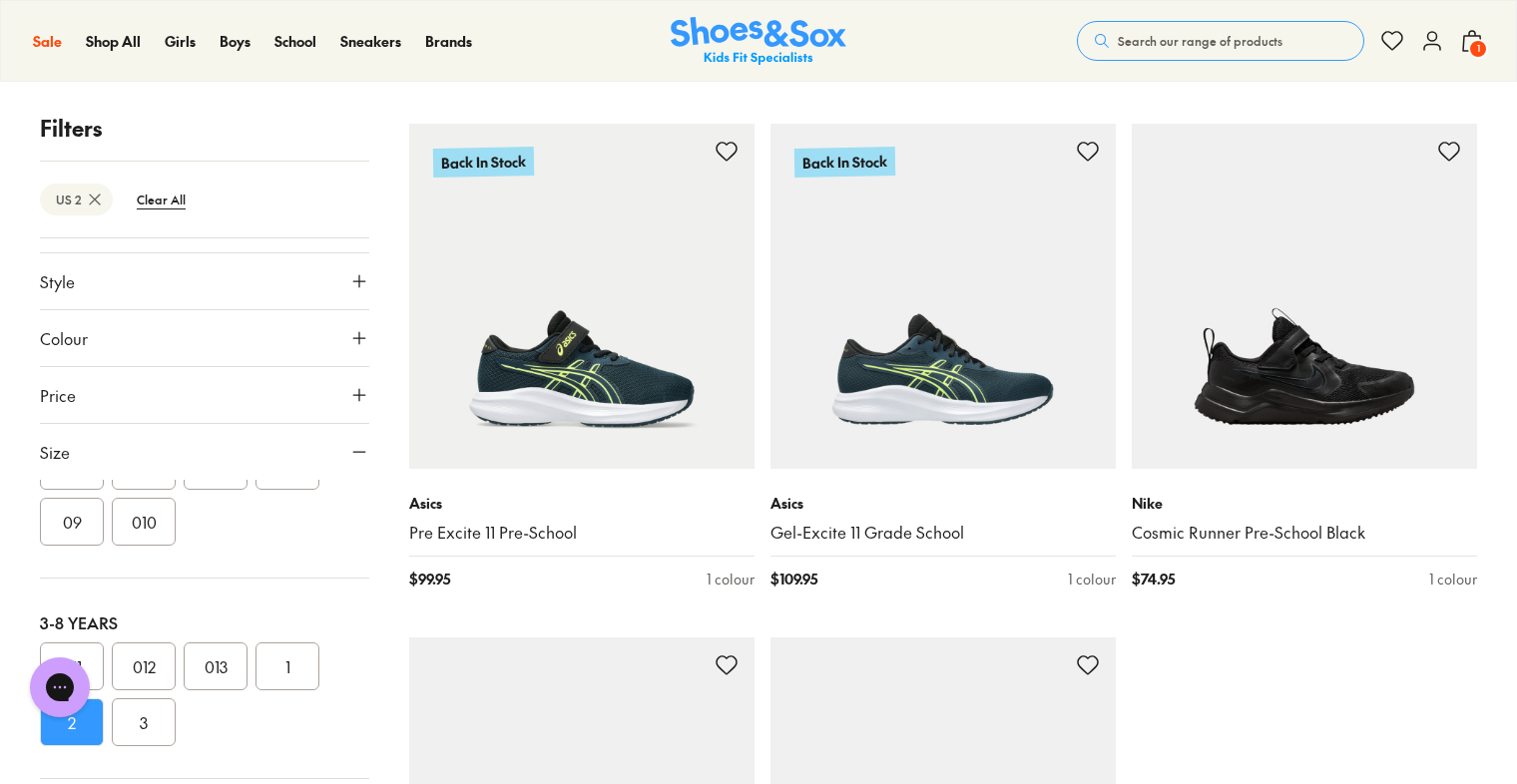 scroll, scrollTop: 5035, scrollLeft: 0, axis: vertical 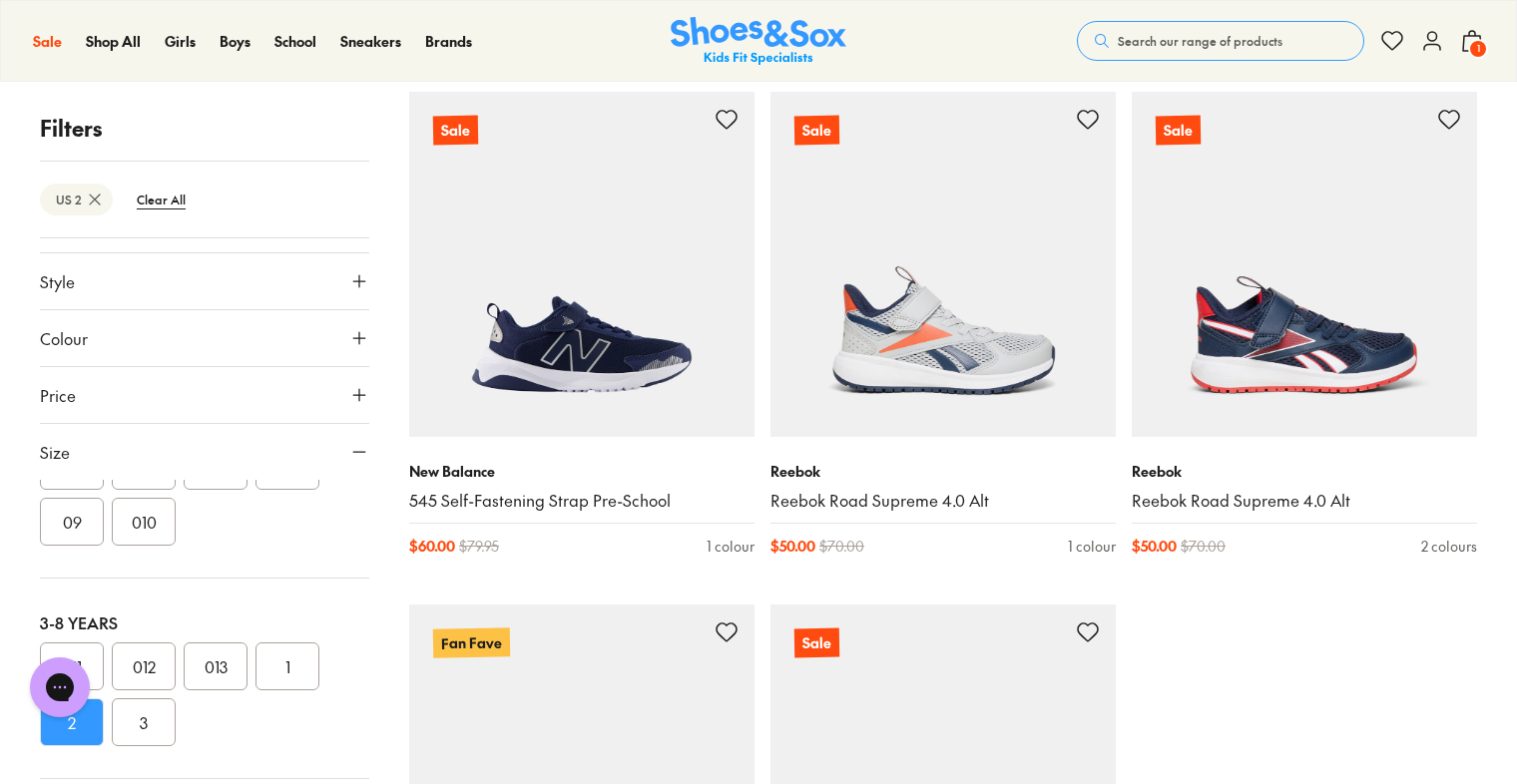 click 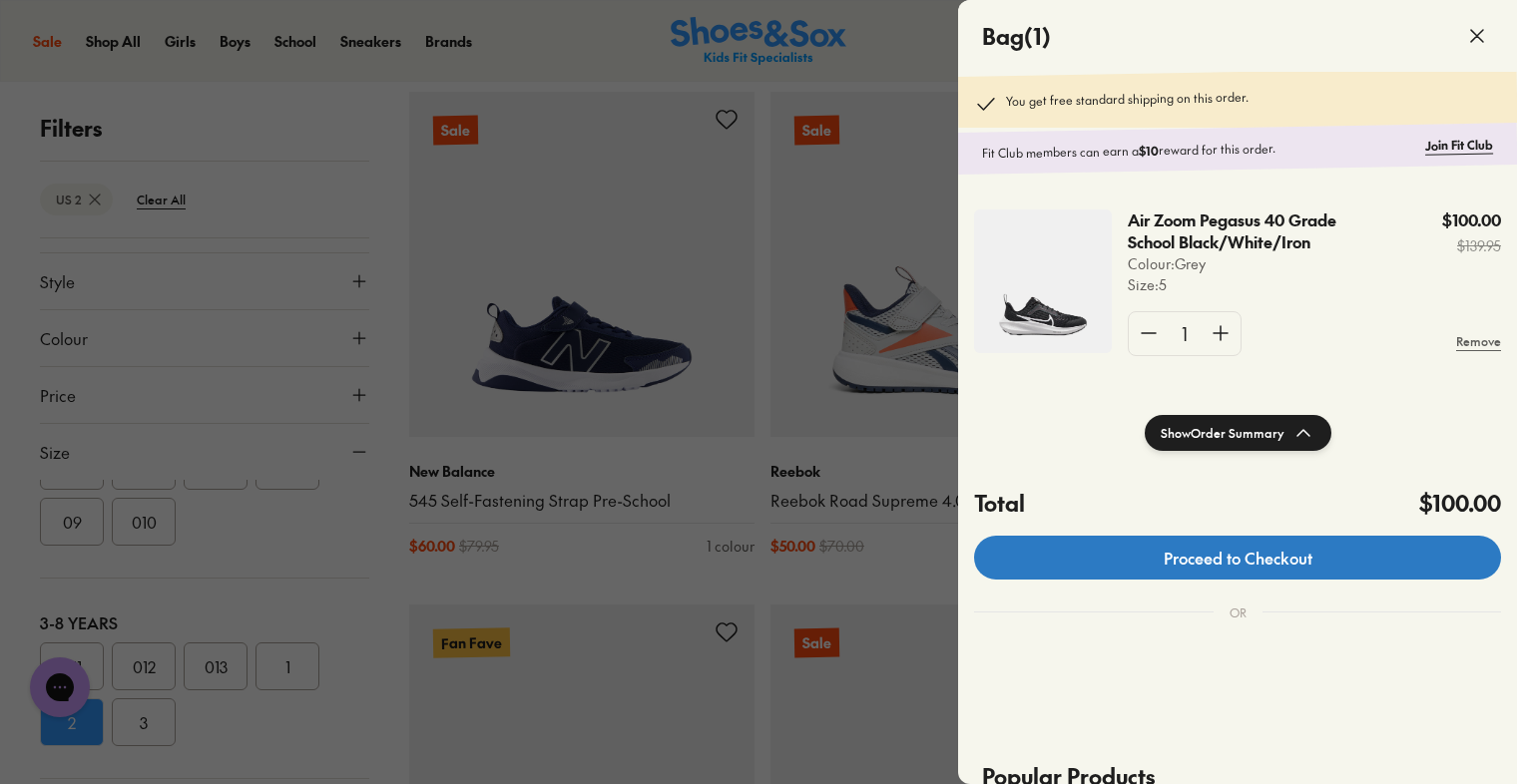 click on "Proceed to Checkout" 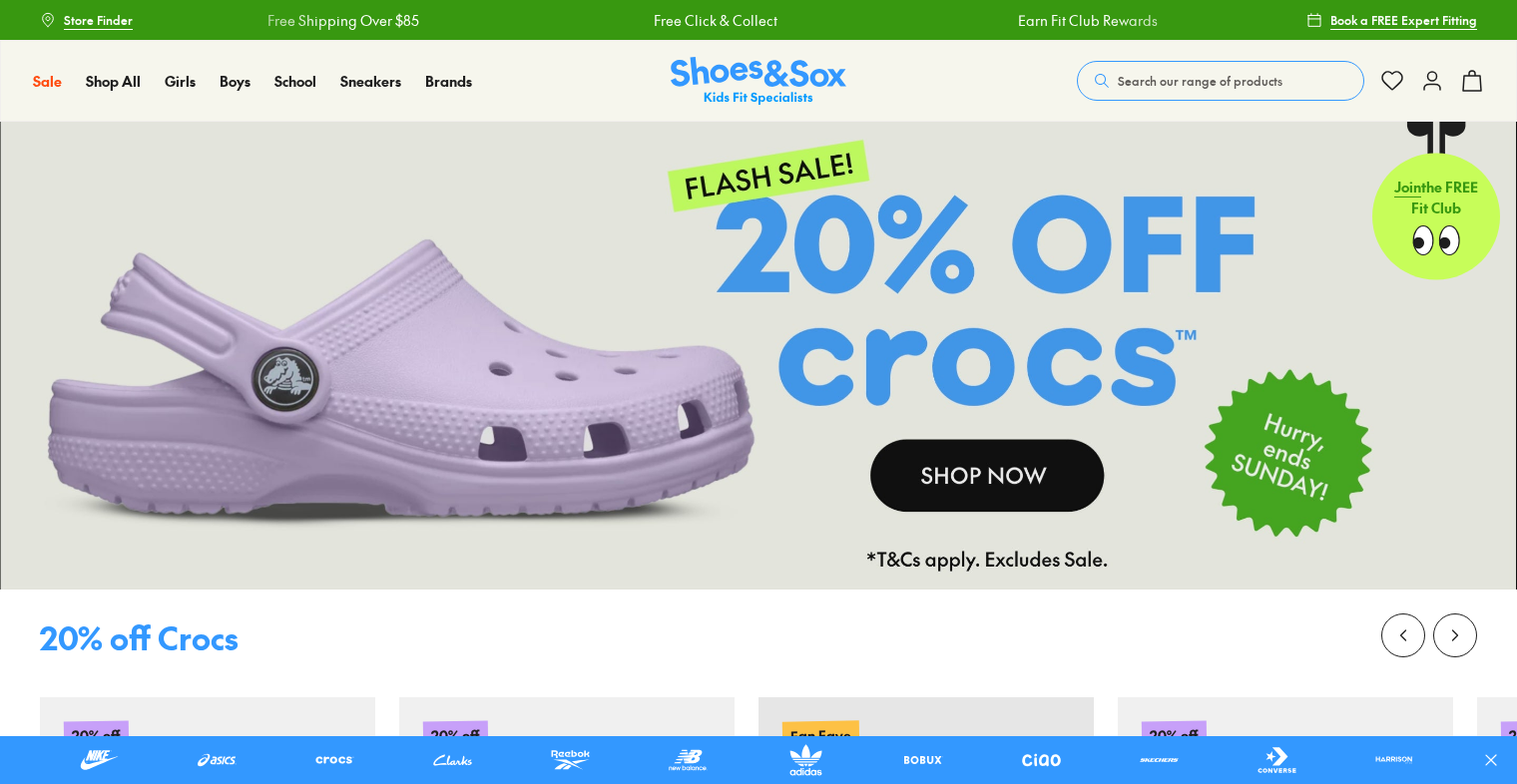 scroll, scrollTop: 0, scrollLeft: 0, axis: both 